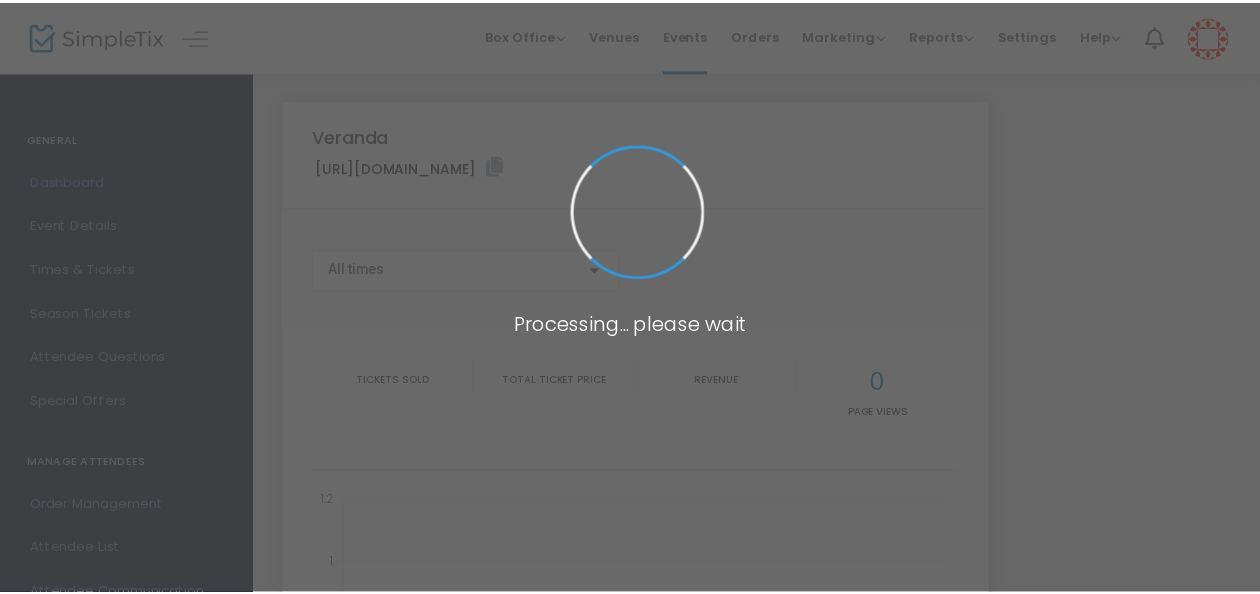 scroll, scrollTop: 203, scrollLeft: 0, axis: vertical 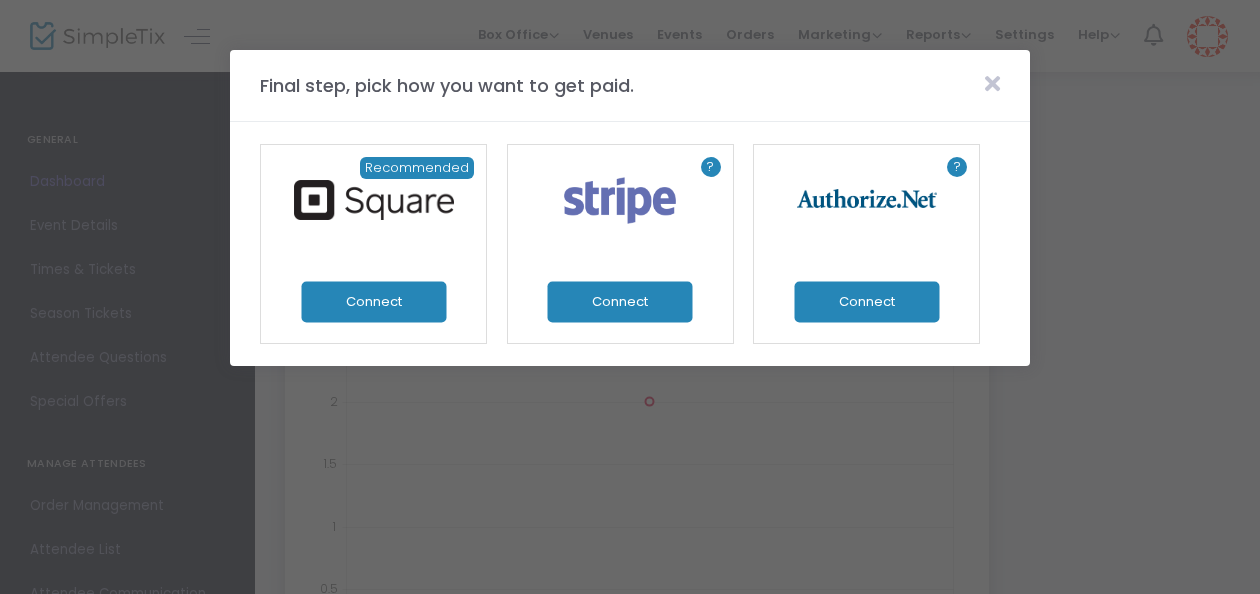 click 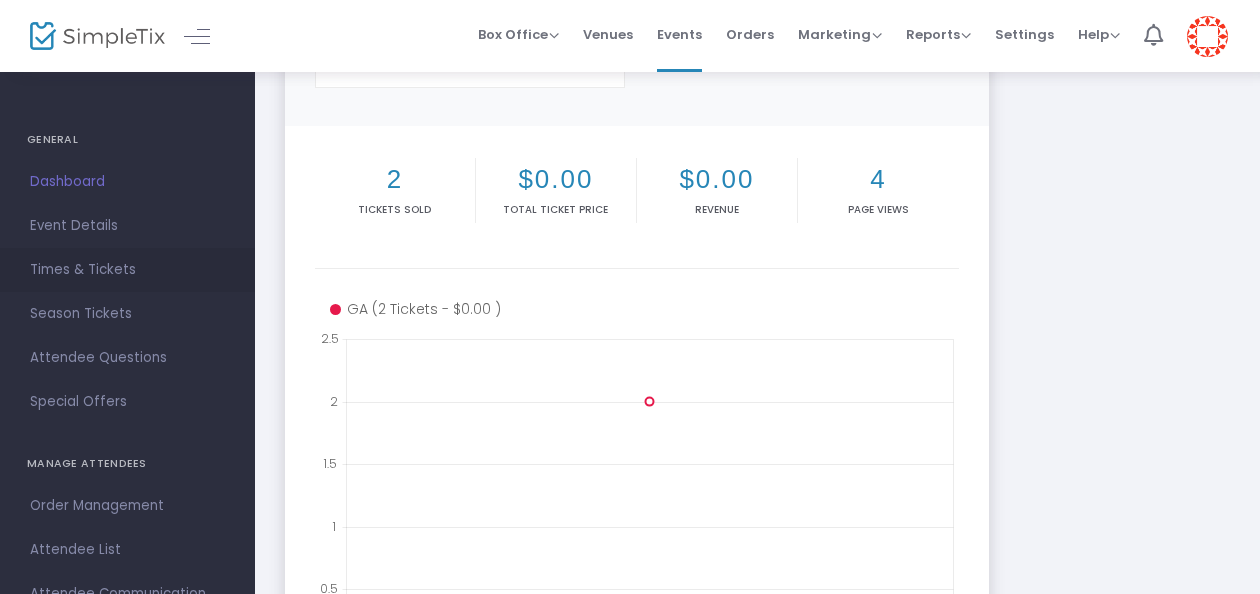 click on "Times & Tickets" at bounding box center [127, 270] 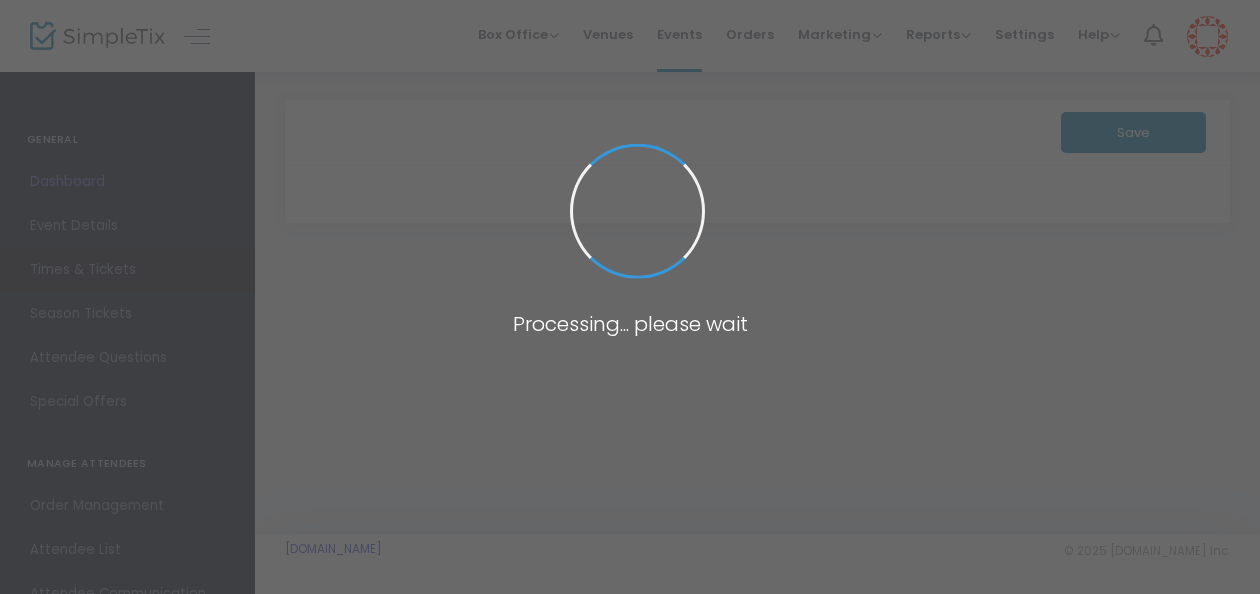 scroll, scrollTop: 0, scrollLeft: 0, axis: both 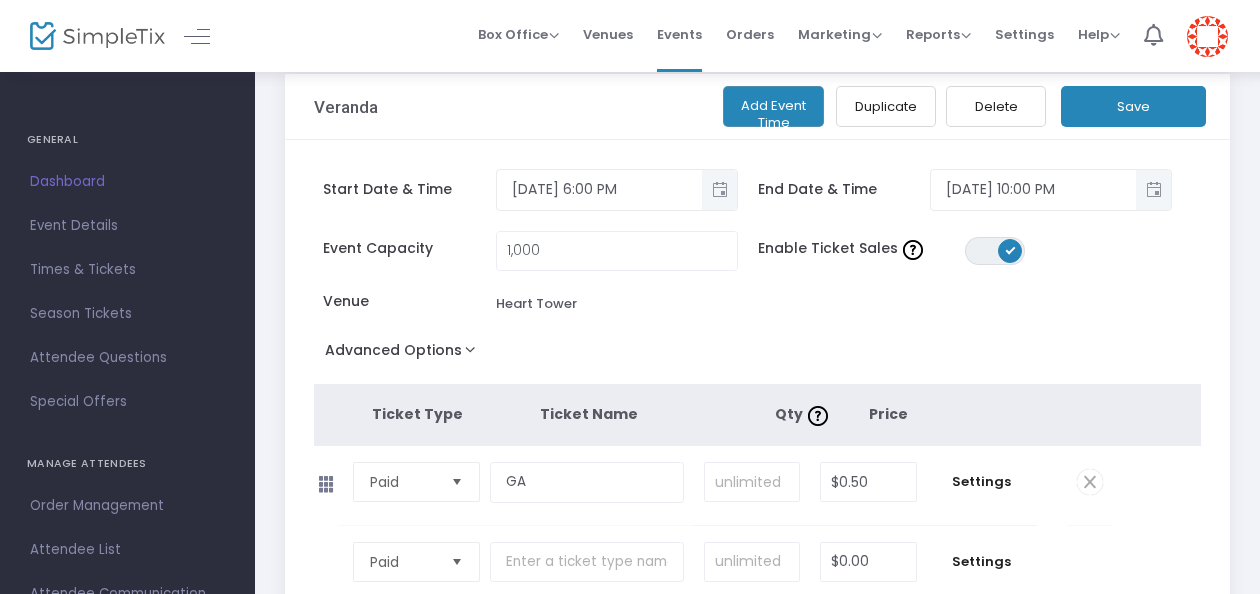 click on "Save" 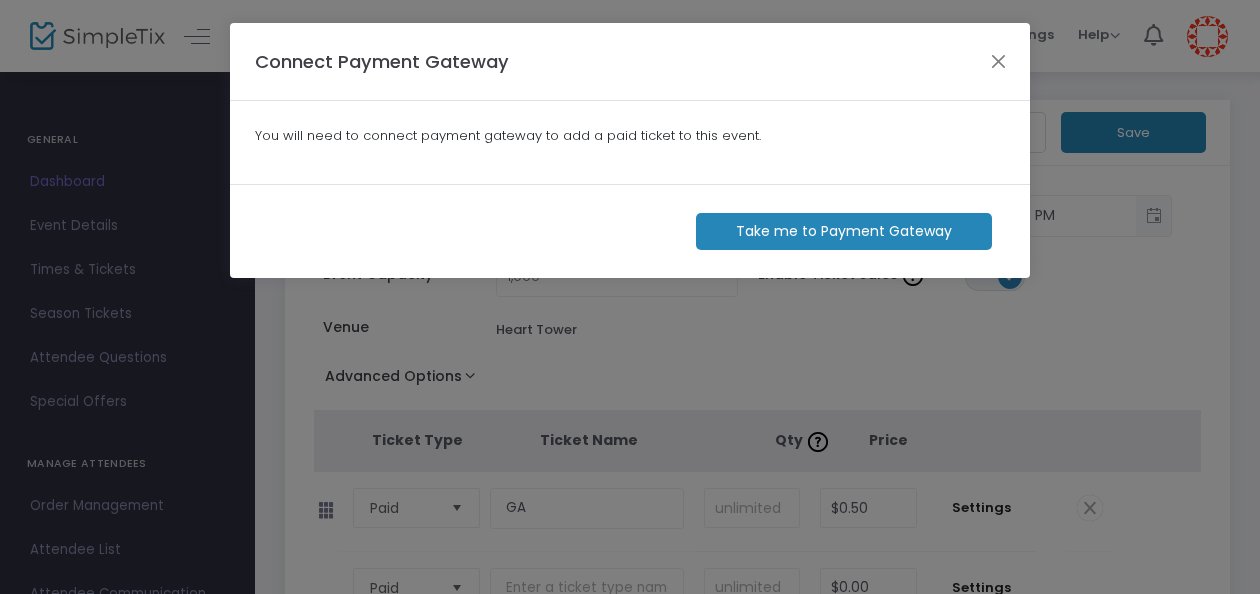 scroll, scrollTop: 0, scrollLeft: 0, axis: both 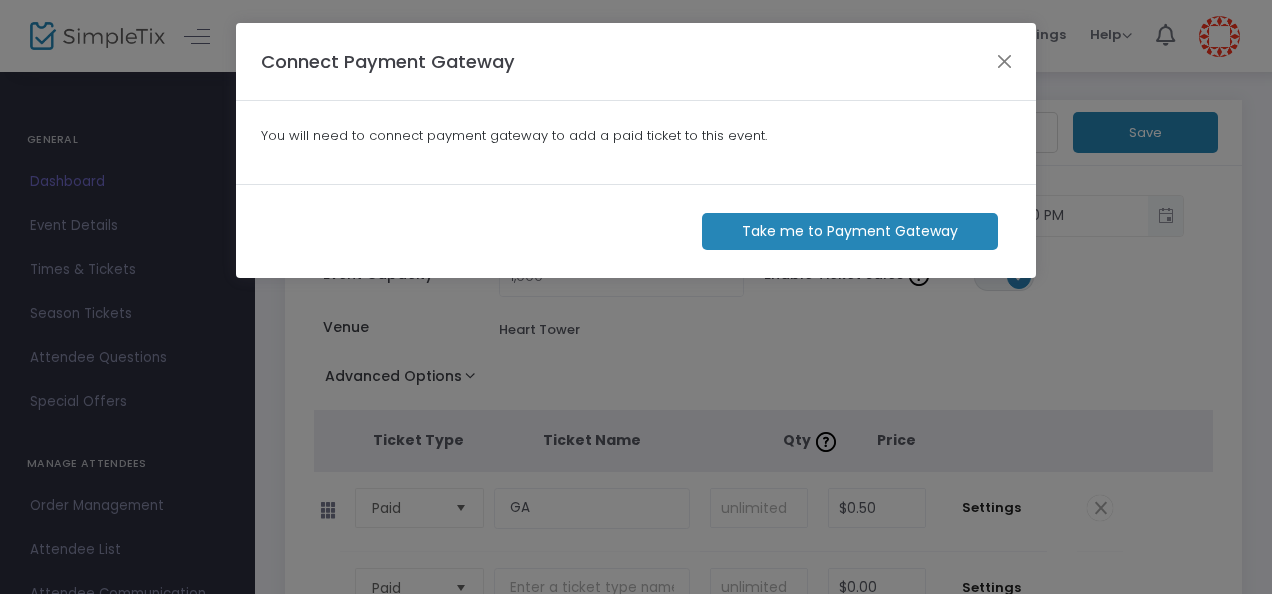 click on "Take me to Payment Gateway" 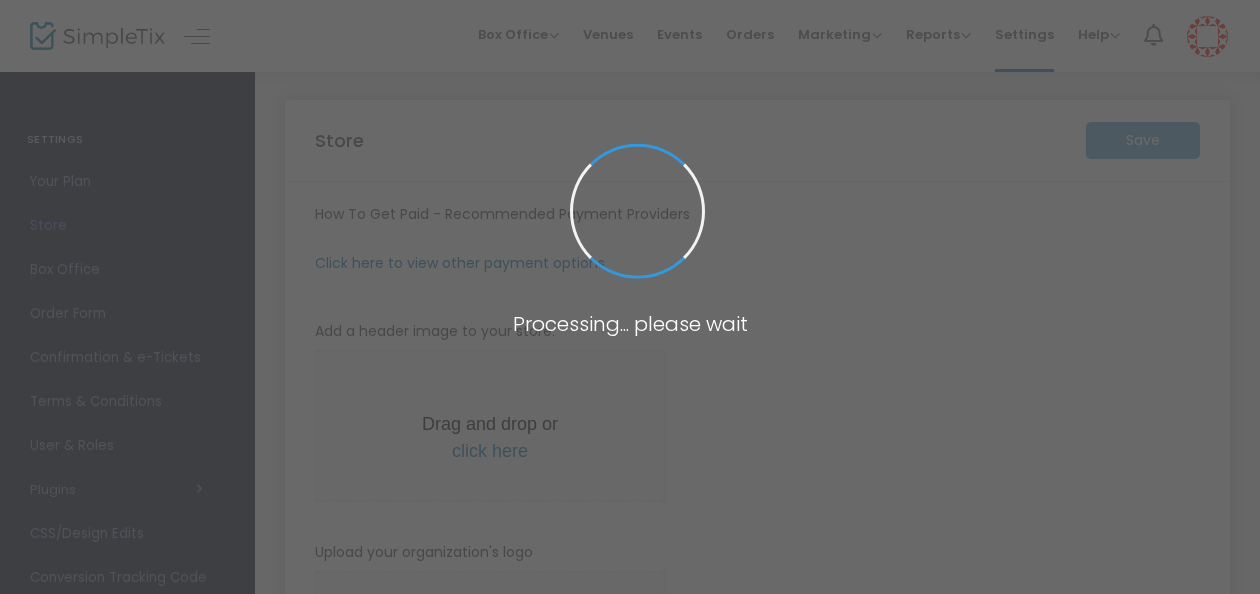 type on "[URL]" 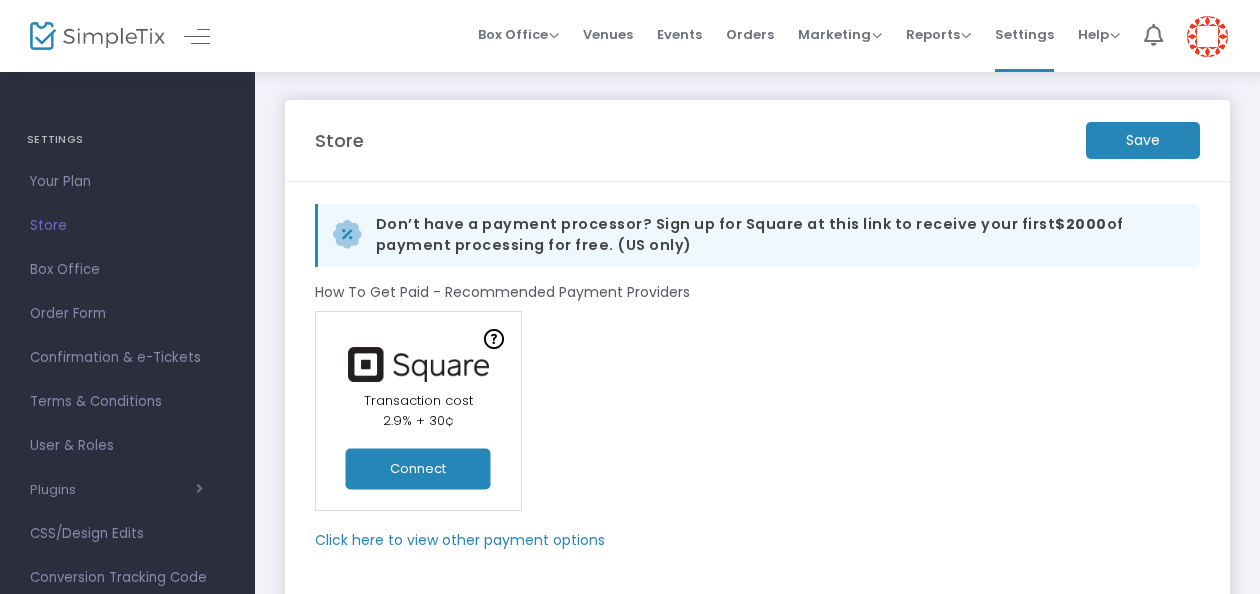 click on "Connect" 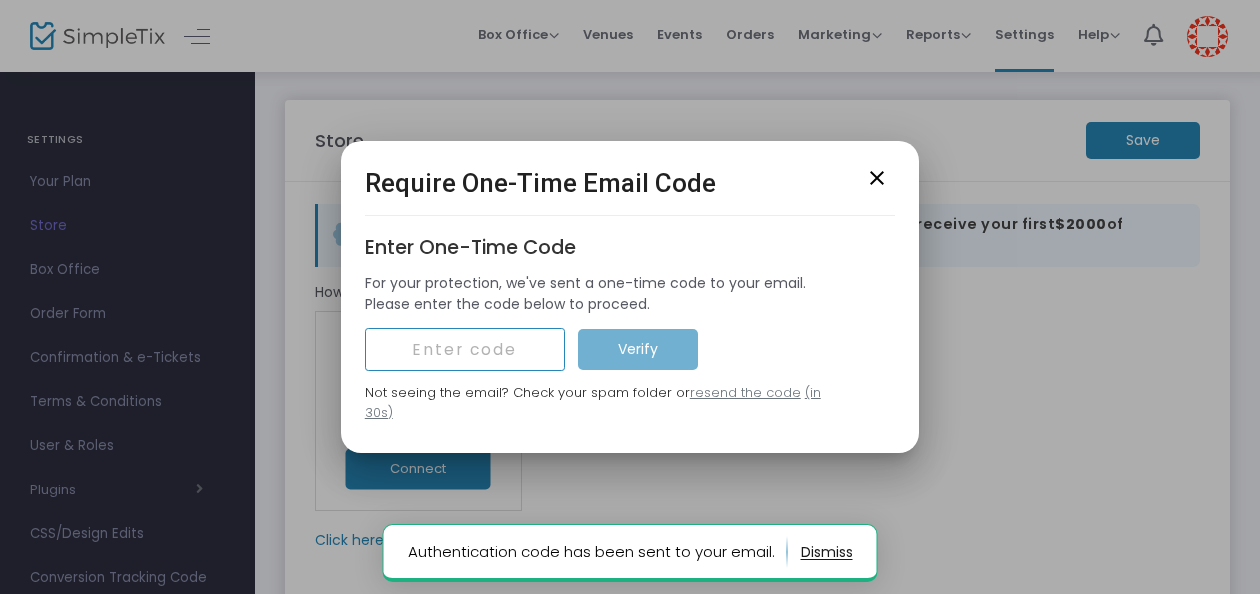 click at bounding box center (465, 350) 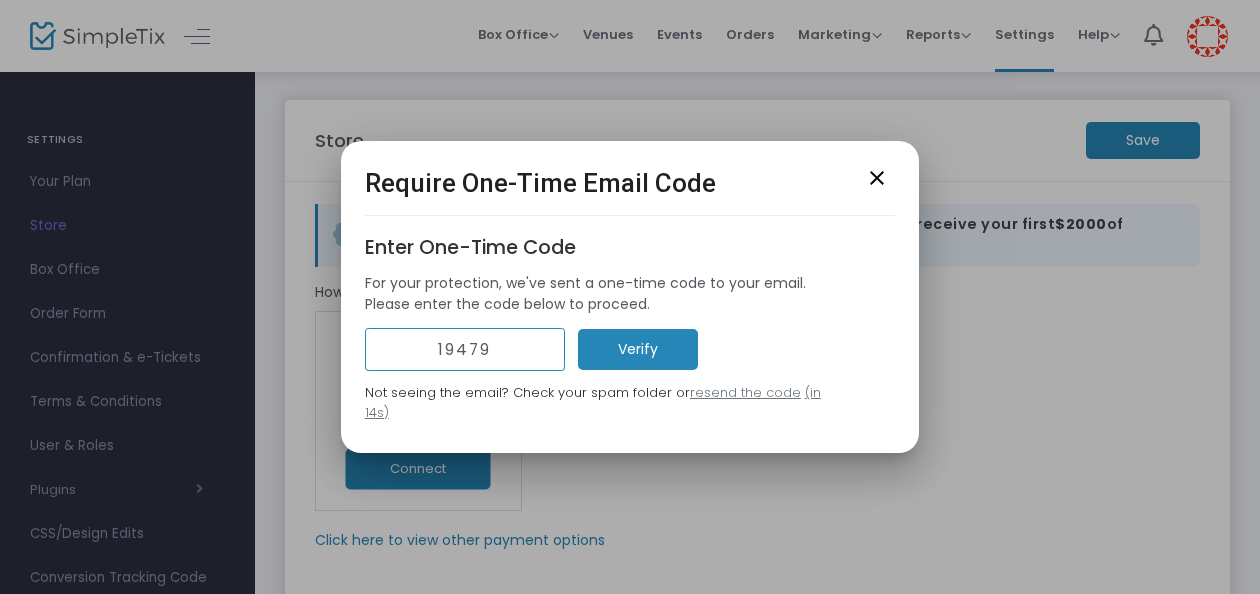 type on "19479" 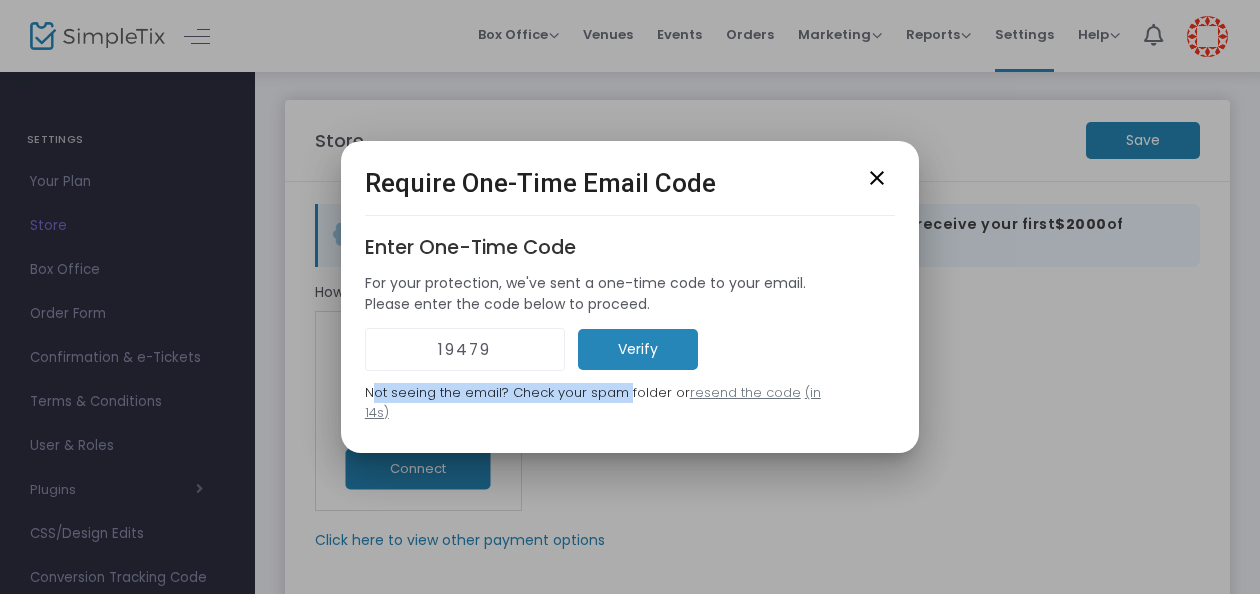drag, startPoint x: 622, startPoint y: 382, endPoint x: 647, endPoint y: 347, distance: 43.011627 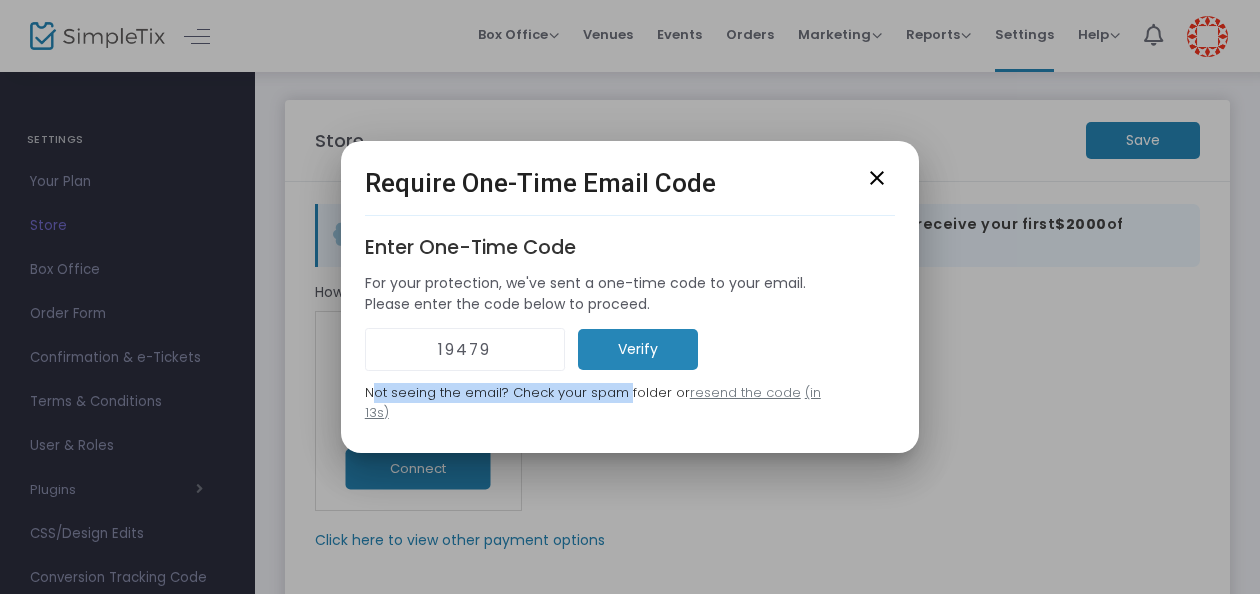 click on "Verify" at bounding box center (638, 349) 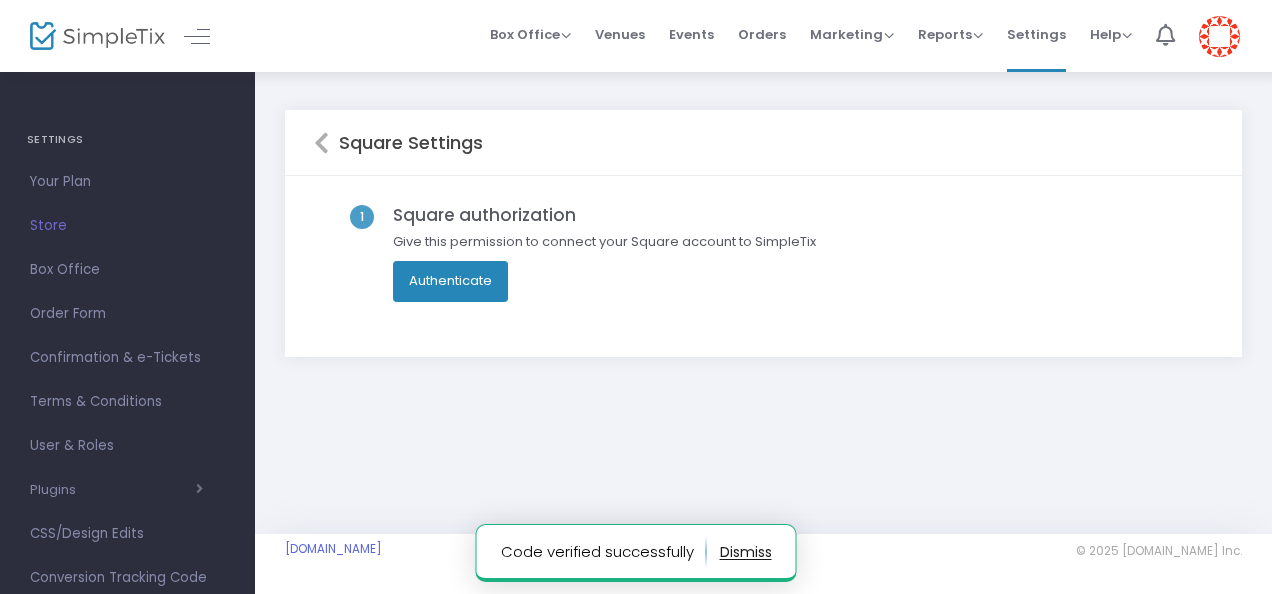 click on "Authenticate" 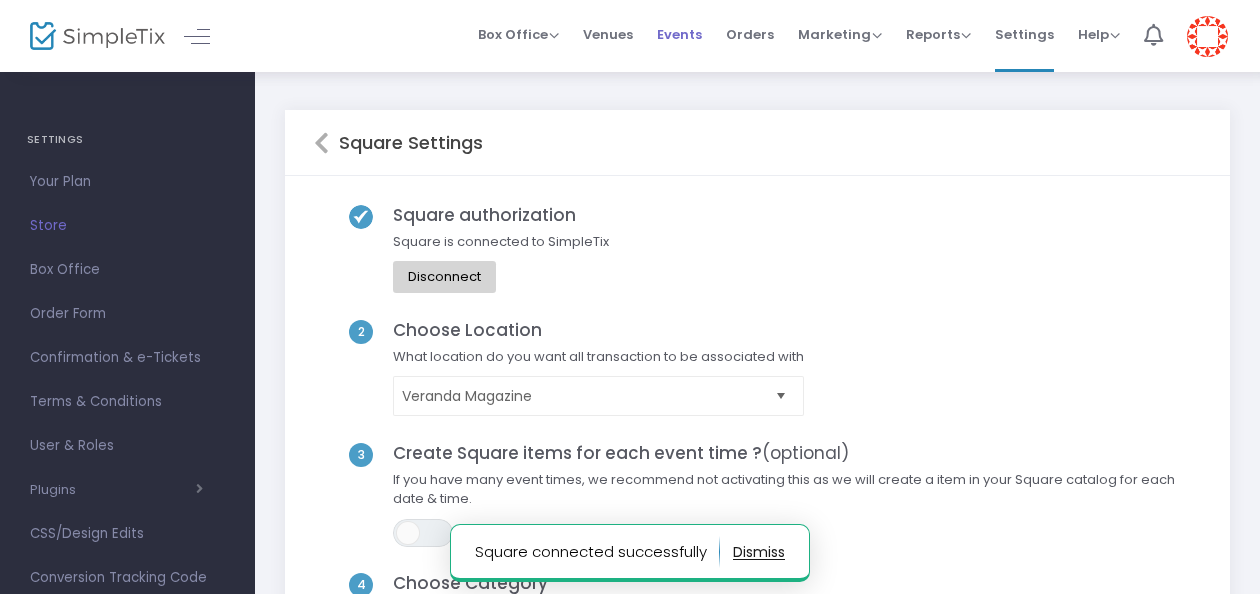 click on "Events" at bounding box center (679, 34) 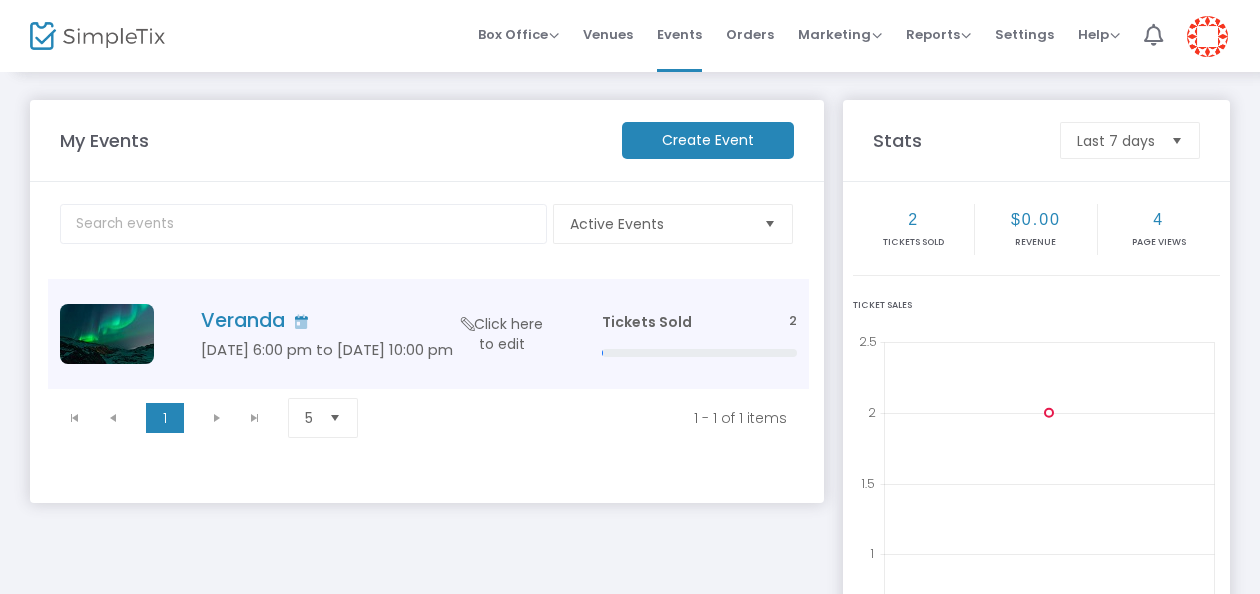 click on "Jul 16 6:00 pm to Jul 16 10:00 pm" 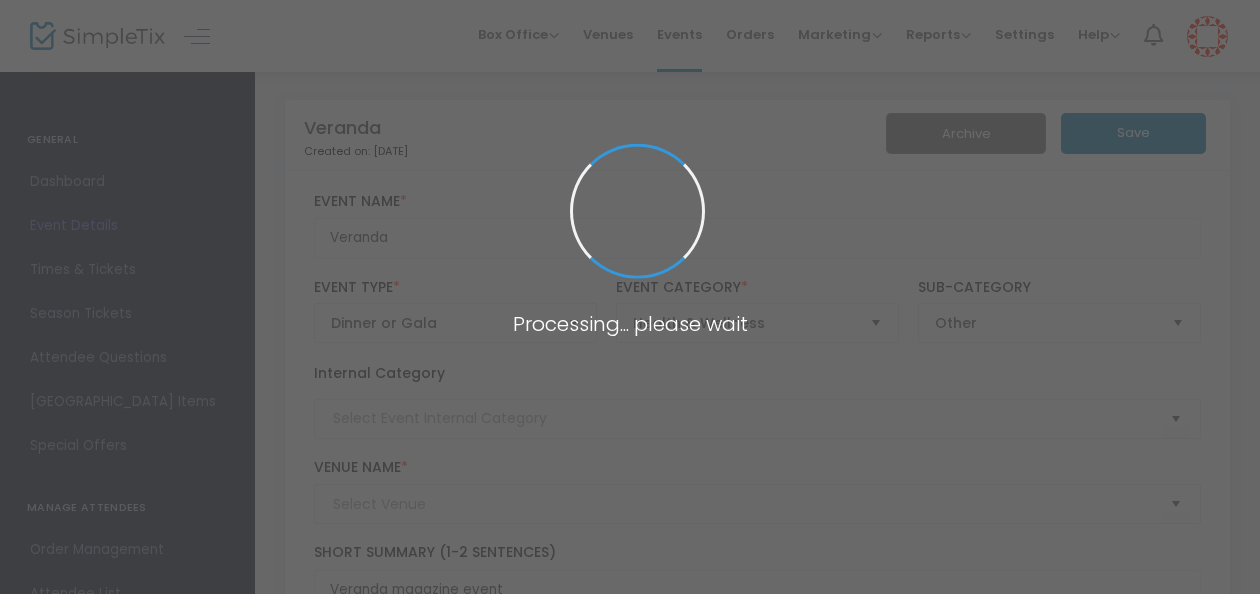 type on "Heart Tower" 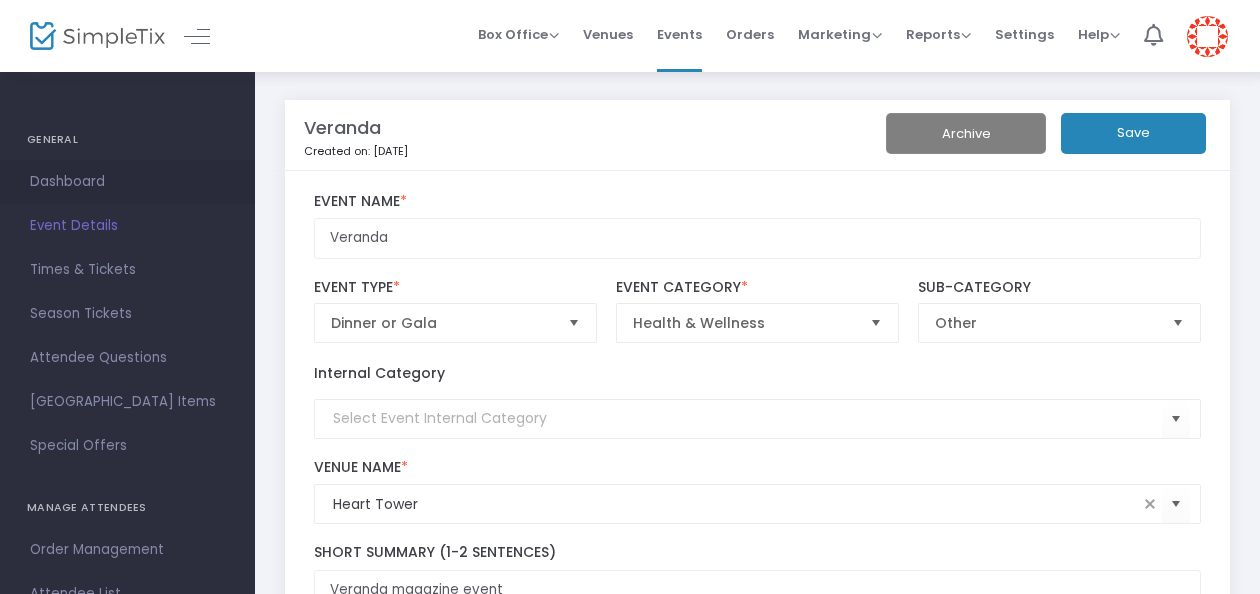 click on "Dashboard" at bounding box center (127, 182) 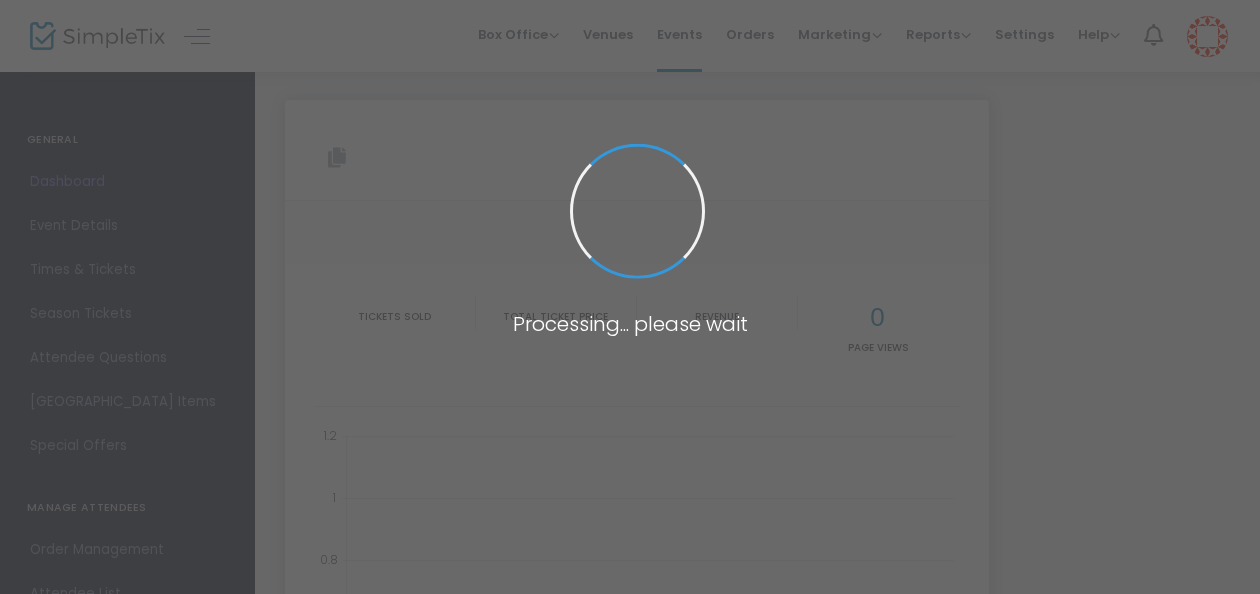 type on "https://www.simpletix.com/e/veranda-tickets-225957" 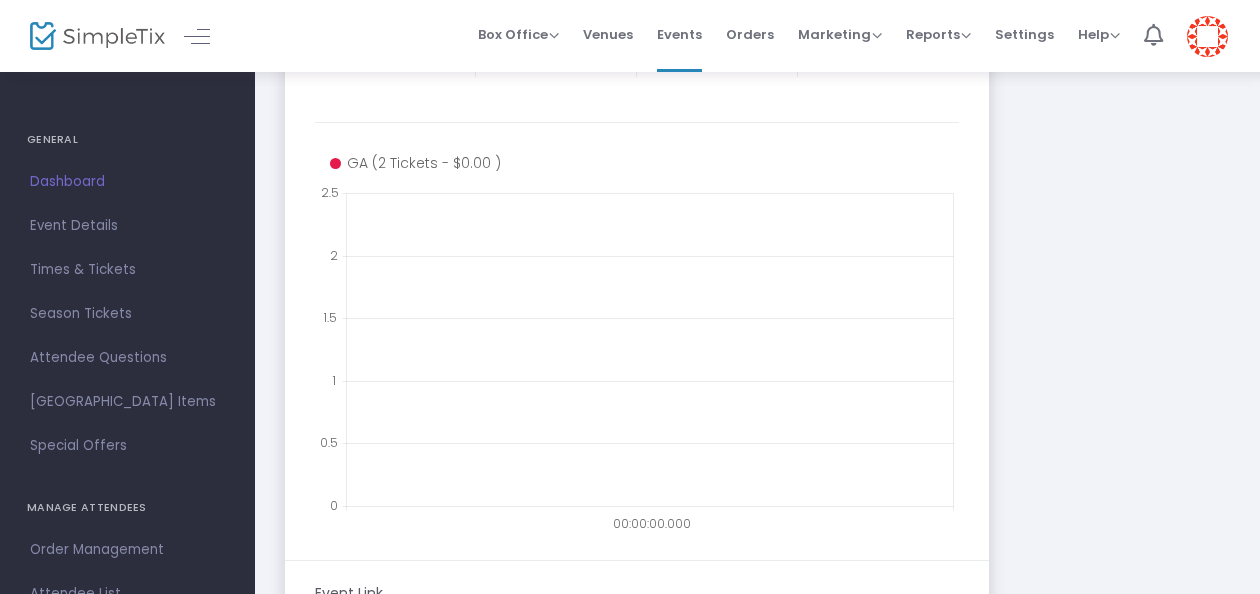 scroll, scrollTop: 474, scrollLeft: 0, axis: vertical 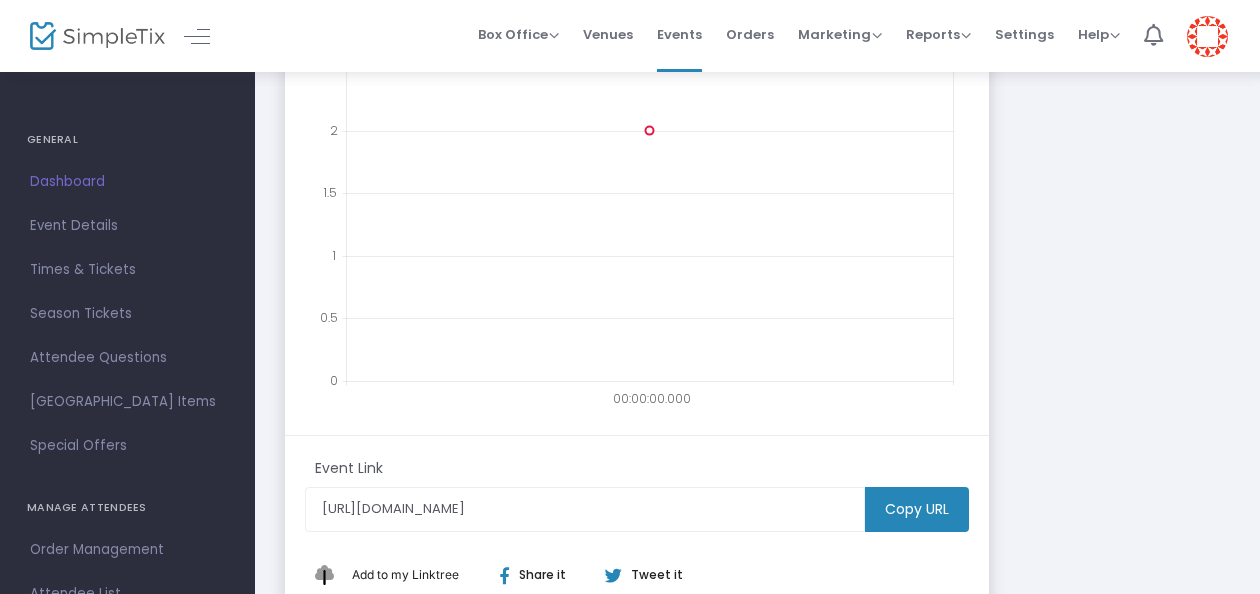drag, startPoint x: 976, startPoint y: 532, endPoint x: 936, endPoint y: 515, distance: 43.462627 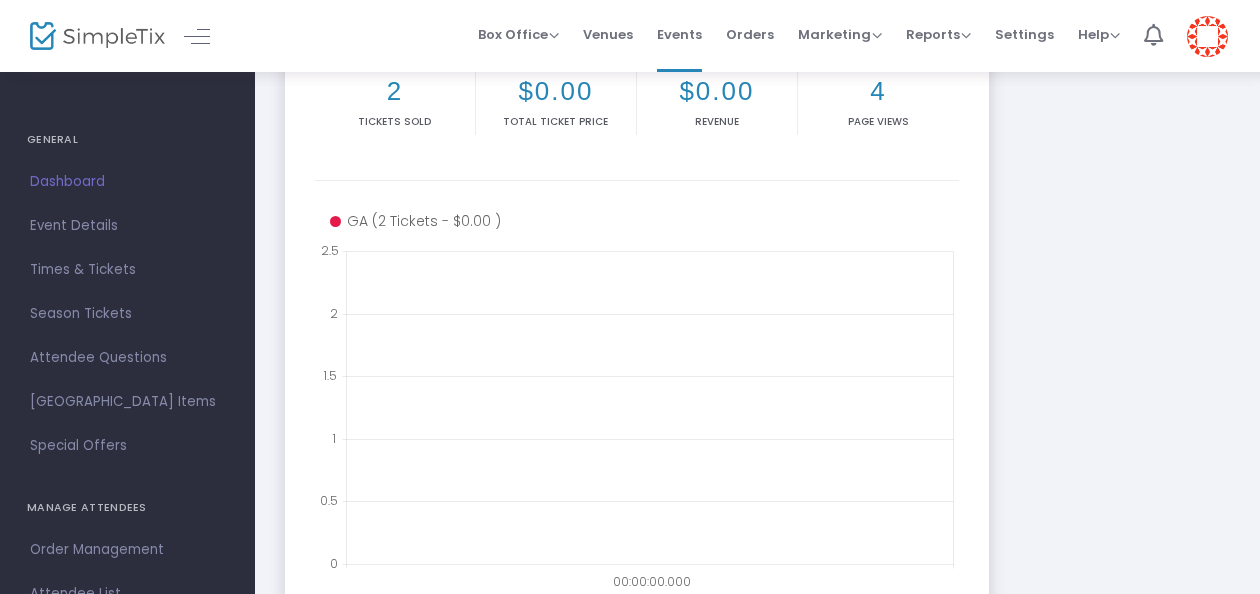 scroll, scrollTop: 290, scrollLeft: 0, axis: vertical 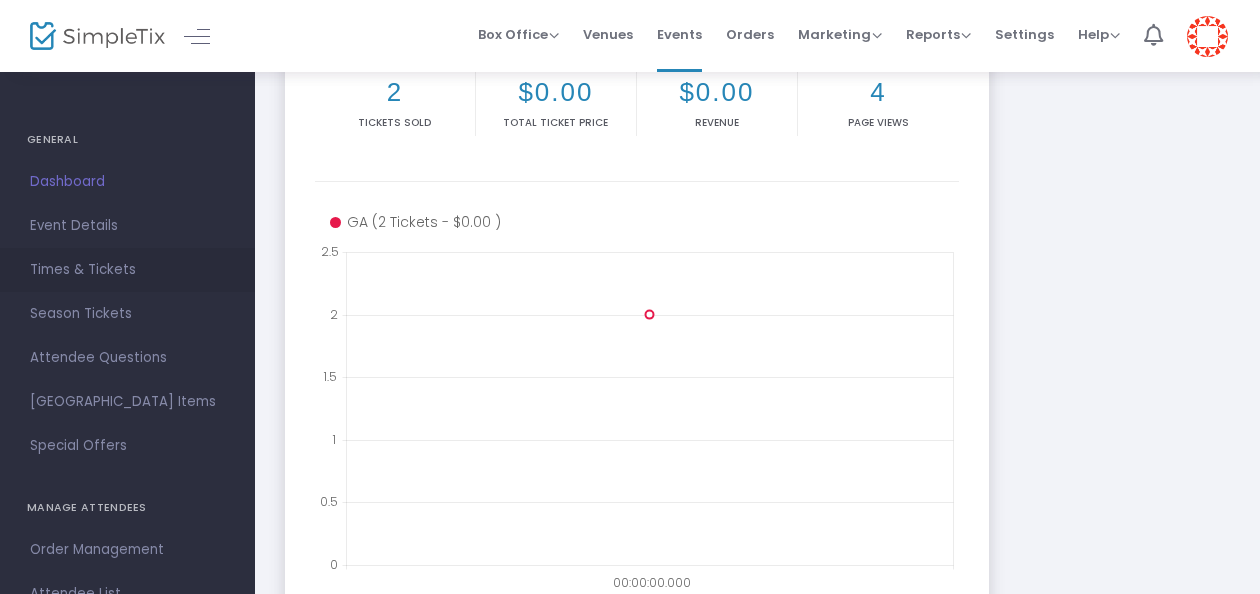 click on "Times & Tickets" at bounding box center (127, 270) 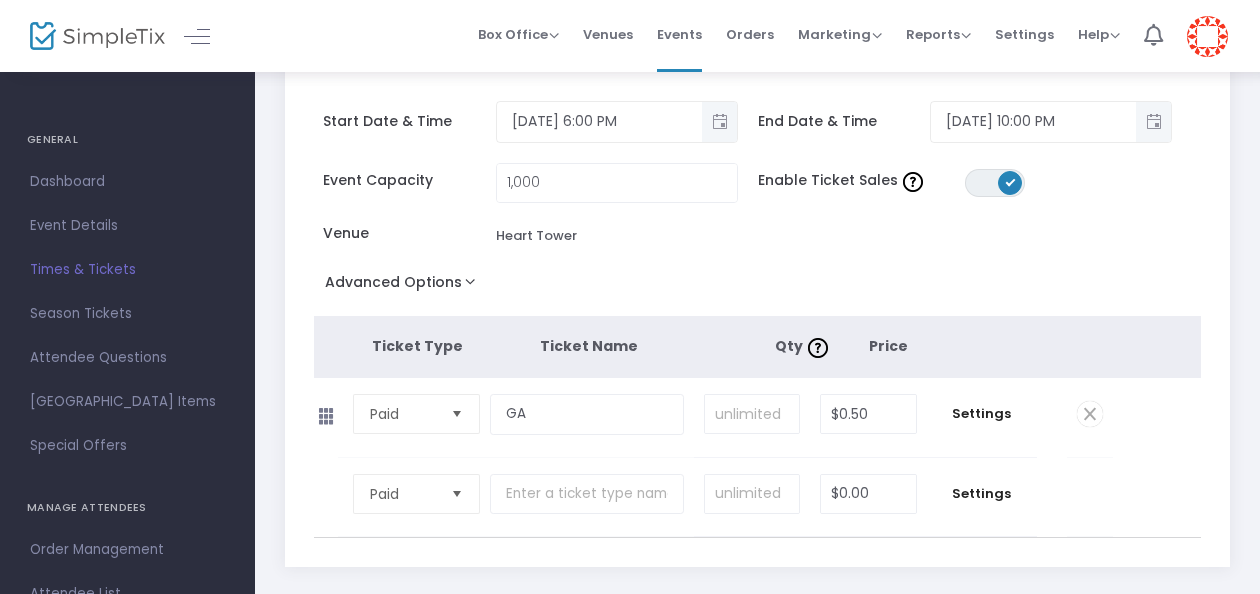 scroll, scrollTop: 93, scrollLeft: 0, axis: vertical 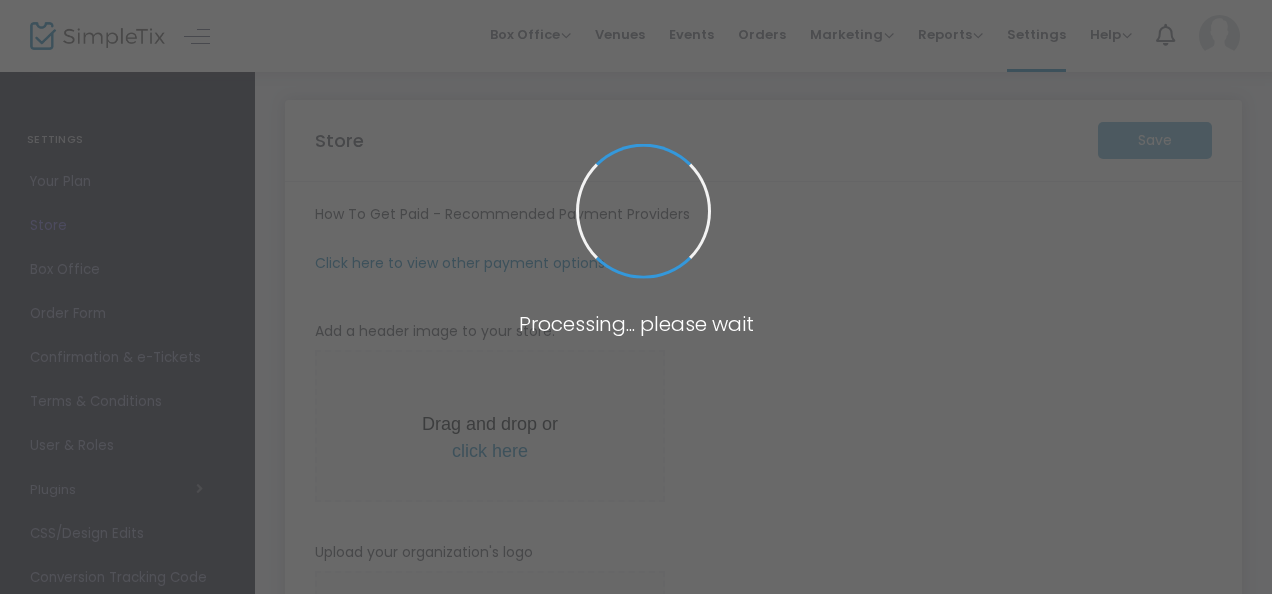 type on "[URL]" 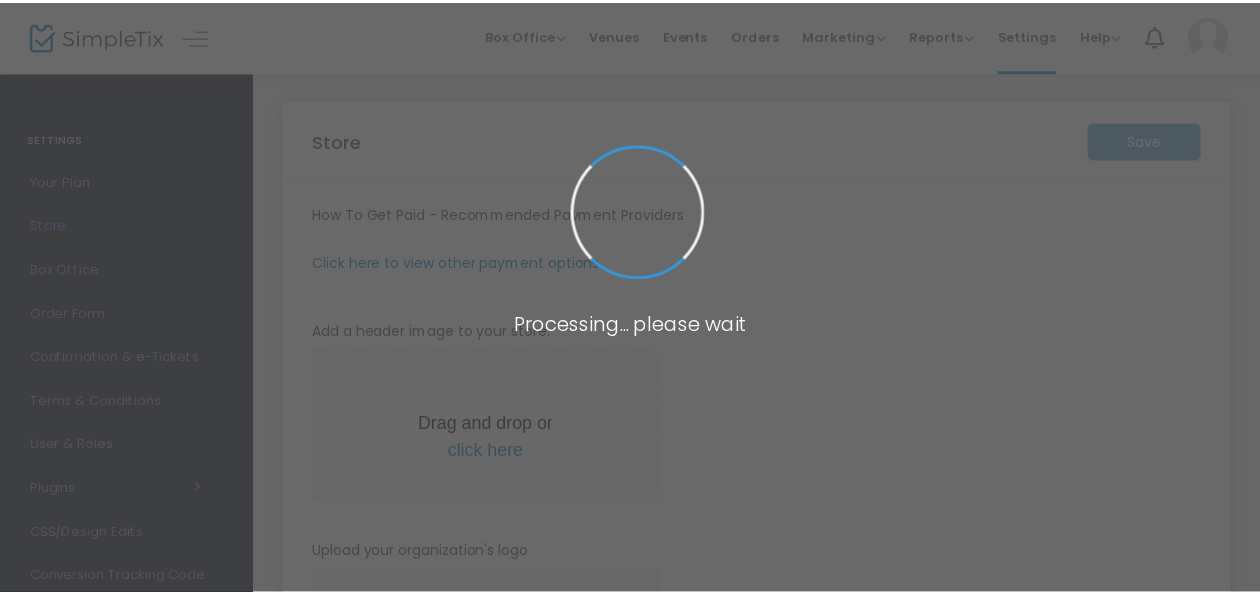 scroll, scrollTop: 0, scrollLeft: 0, axis: both 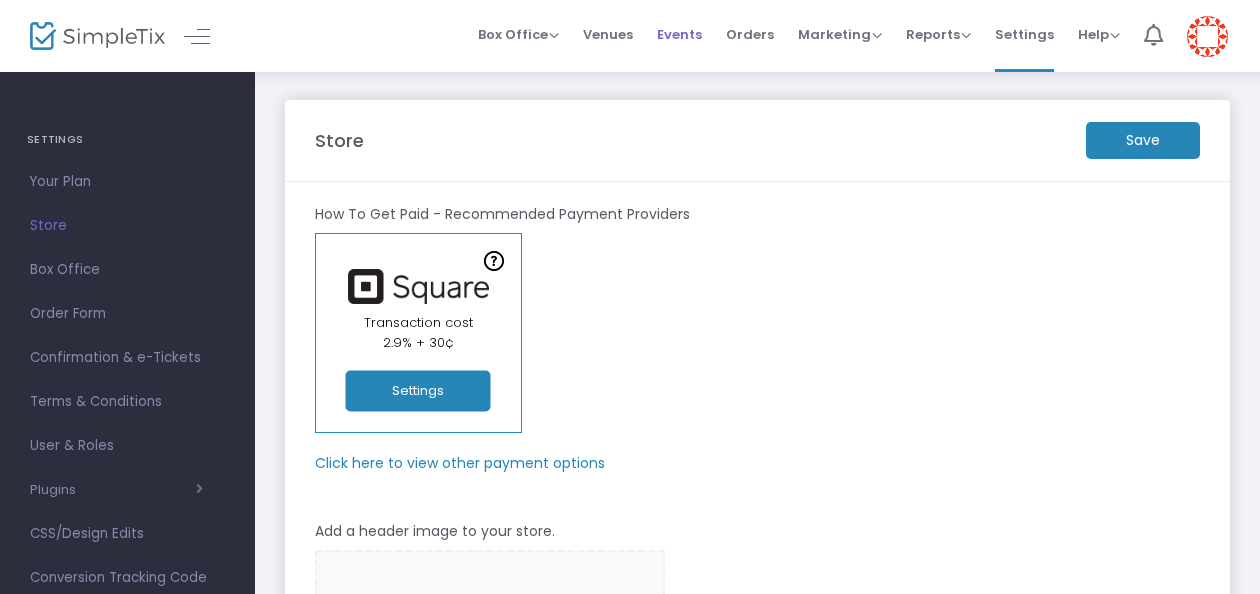 click on "Events" at bounding box center [679, 34] 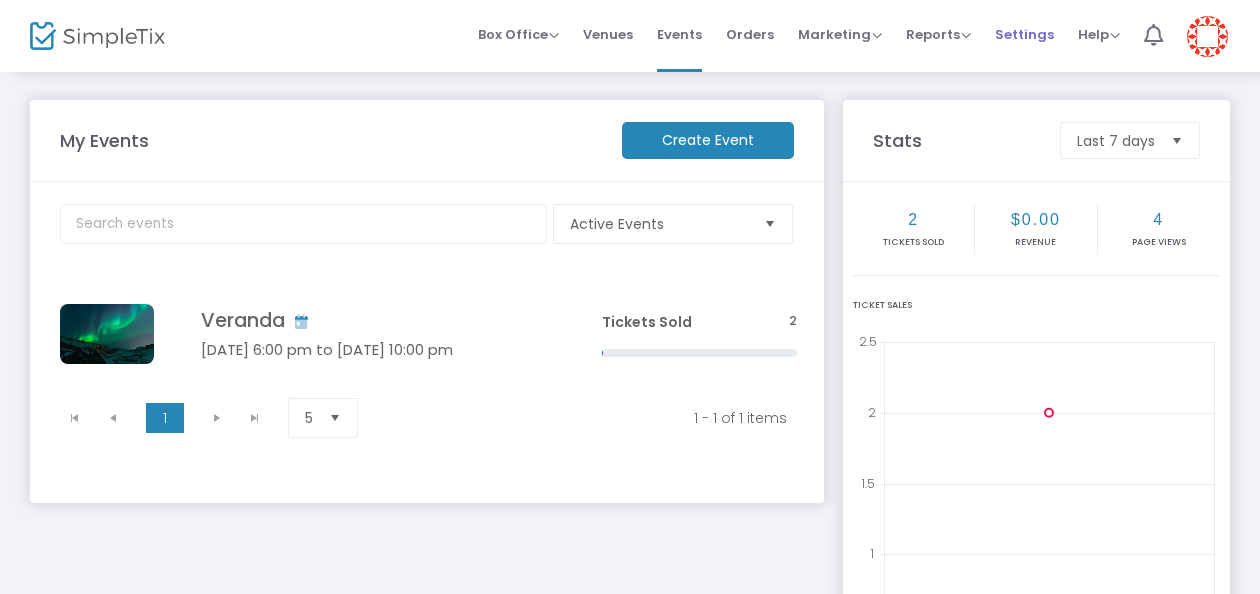 click on "Settings" at bounding box center (1024, 34) 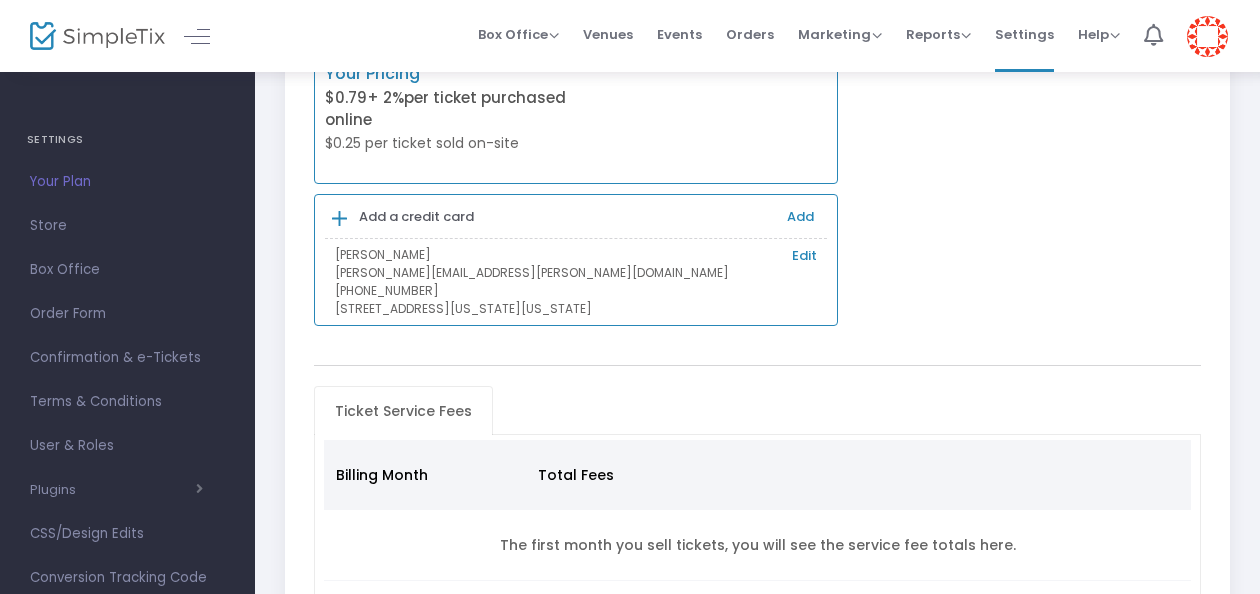 scroll, scrollTop: 161, scrollLeft: 0, axis: vertical 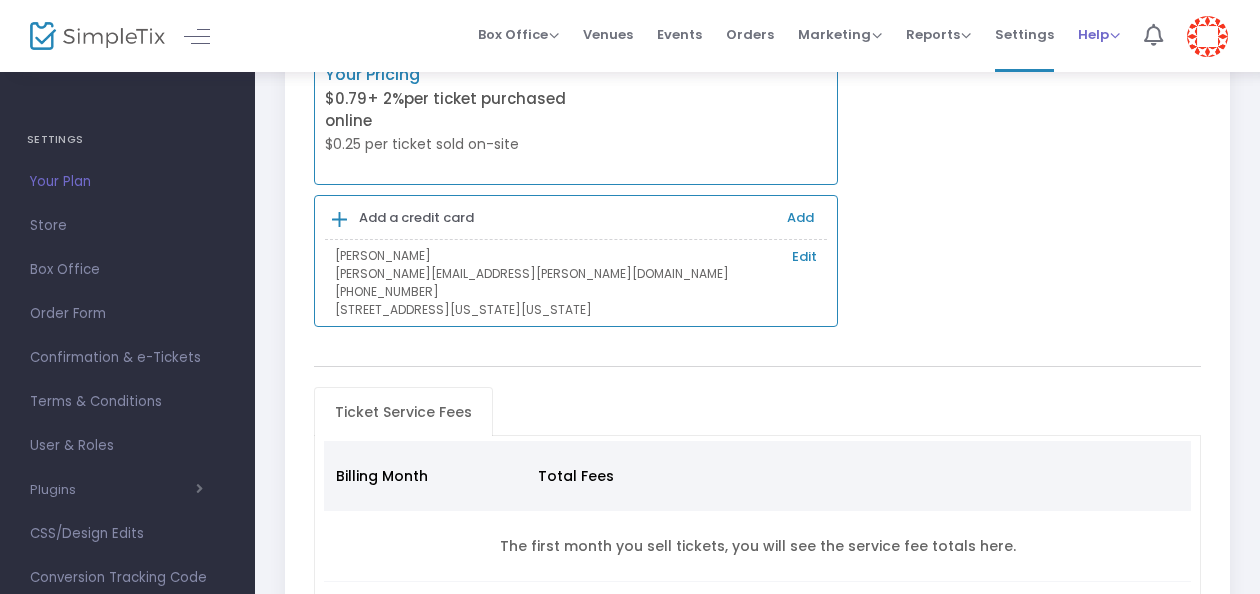 click on "Help   View Docs   Contact Support" at bounding box center (1099, 34) 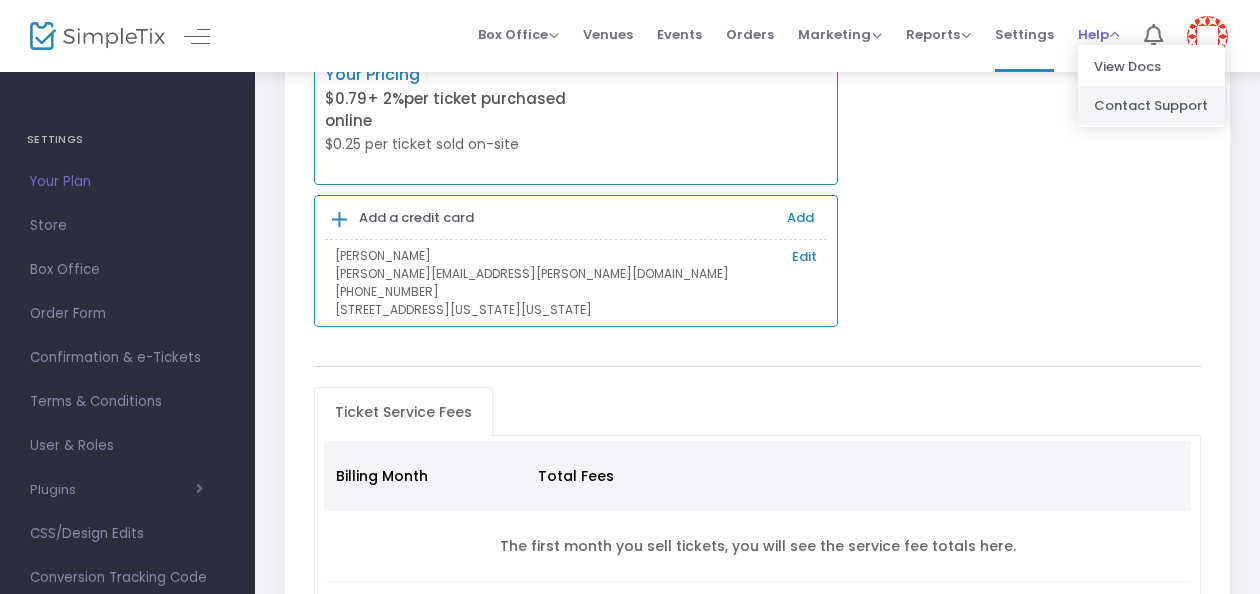 click on "Contact Support" at bounding box center [1151, 105] 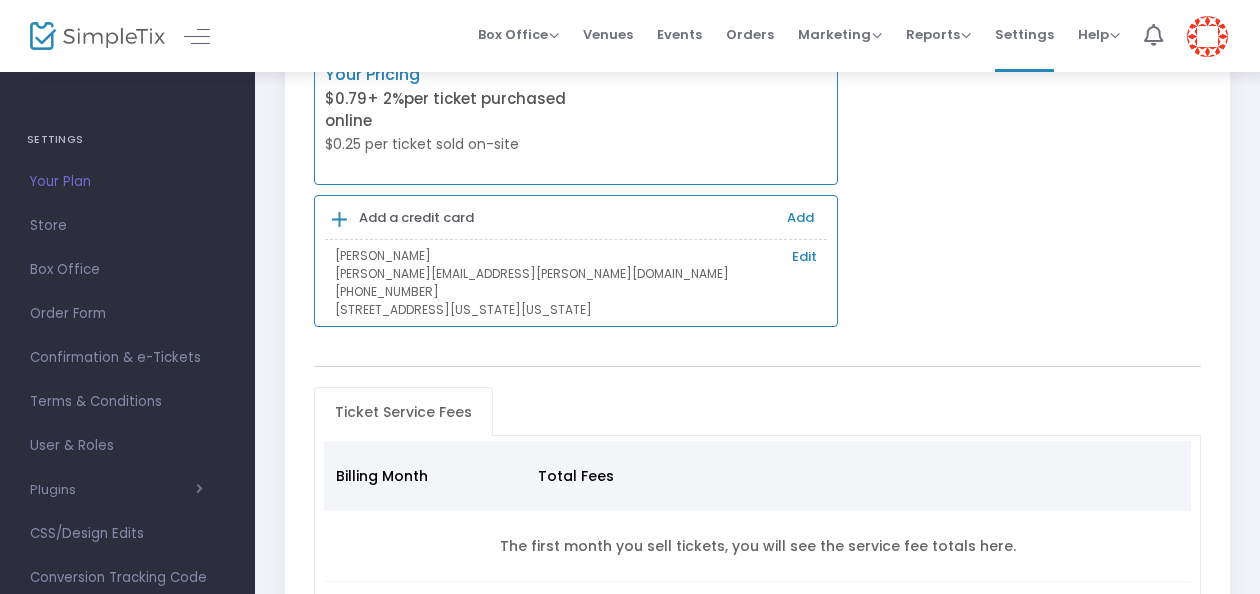 click at bounding box center [1207, 36] 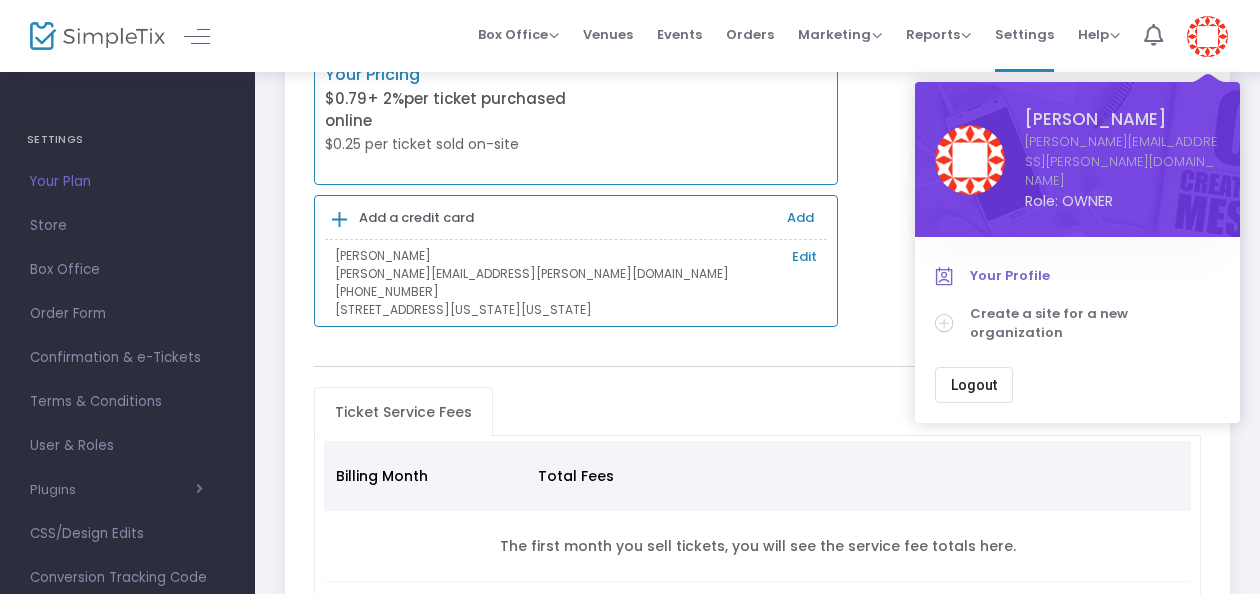 click on "Your Profile" at bounding box center [1095, 276] 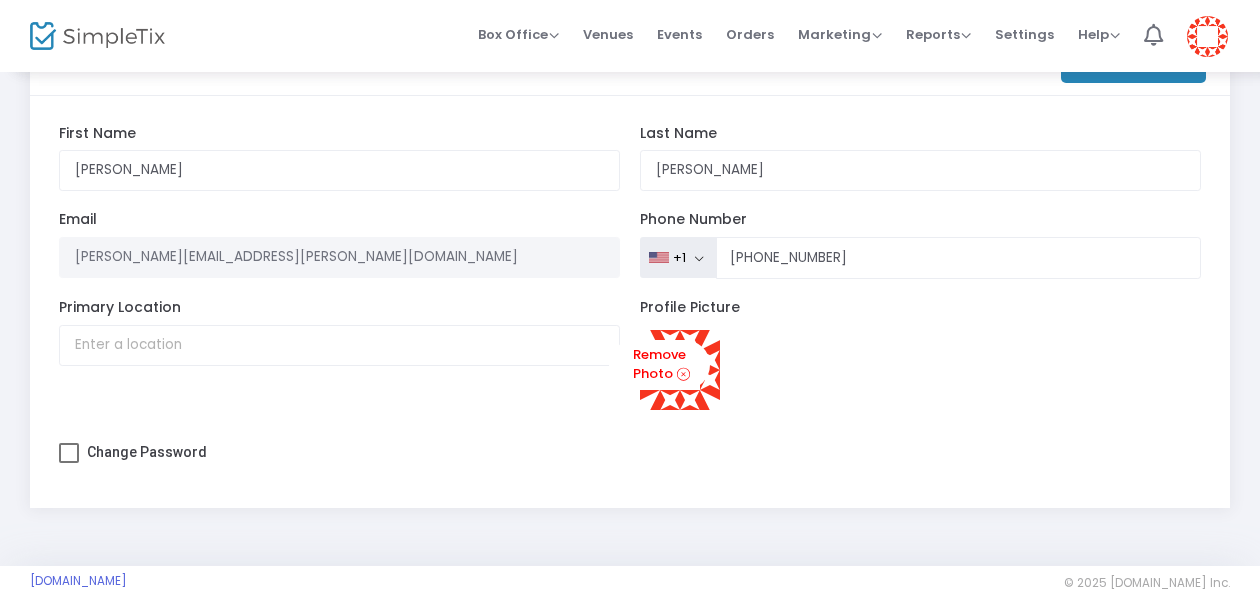 scroll, scrollTop: 110, scrollLeft: 0, axis: vertical 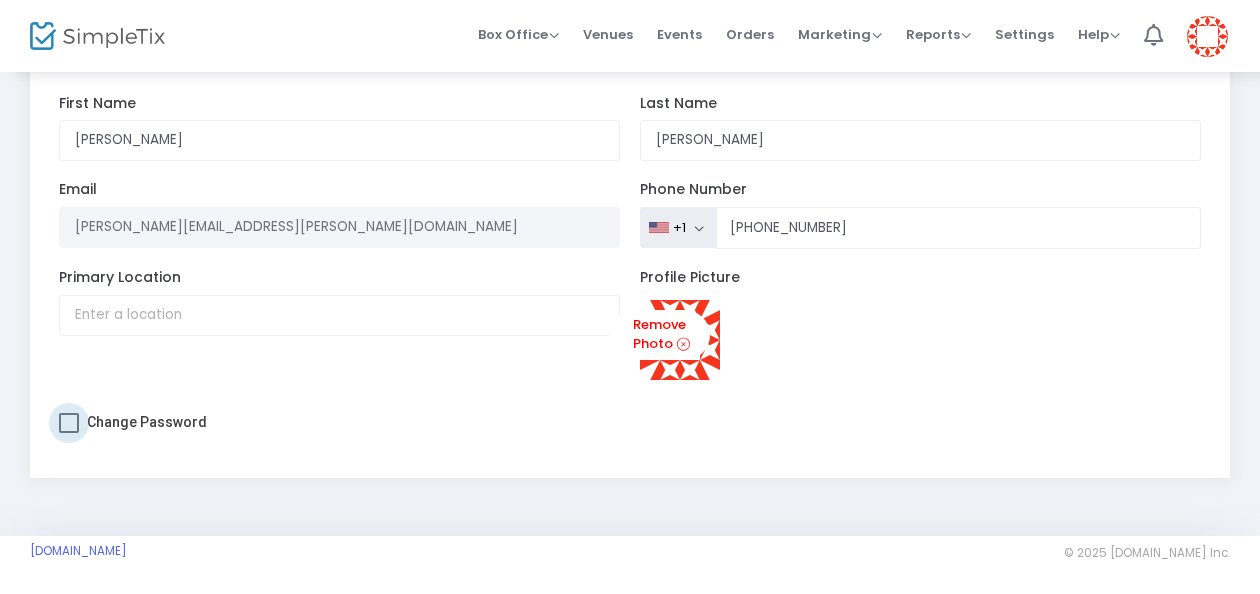 click on "Change Password" at bounding box center [147, 422] 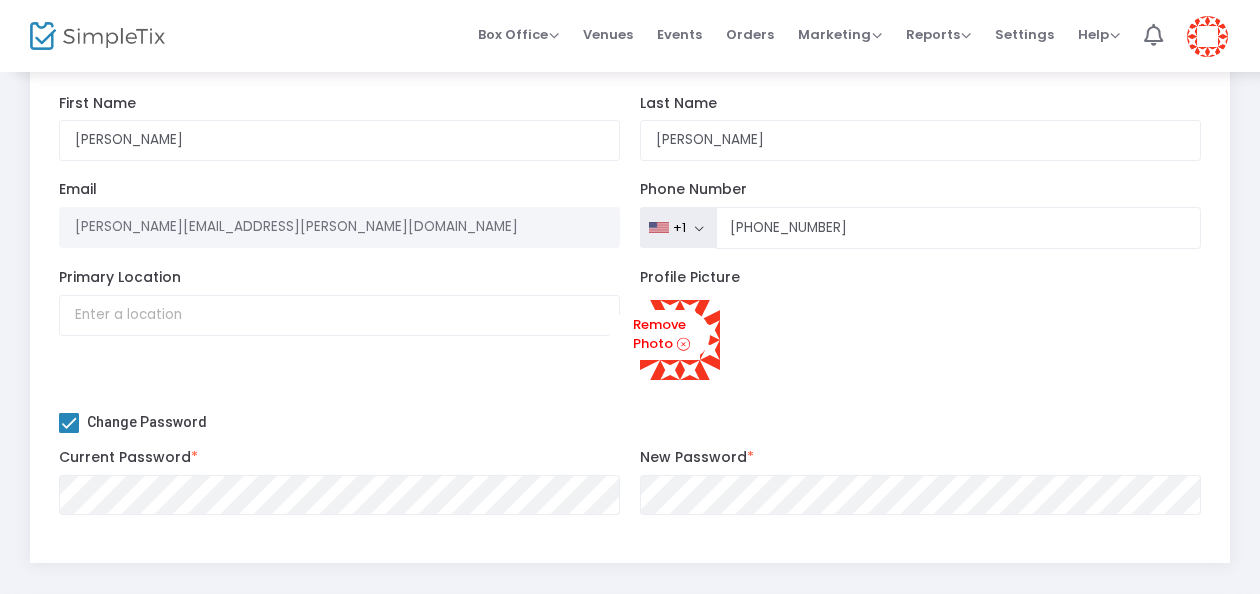 click on "Ian  First Name  Varghese  Last Name   Organization Name   Organization is required.  Ian.Varghese@hearst.com  Email  +1  United States   +1   United Kingdom   +44   Afghanistan   +93   Albania   +355   Algeria   +213   American Samoa   +1   Andorra   +376   Angola   +244   Anguilla   +1   Antigua and Barbuda   +1   Argentina   +54   Armenia   +374   Aruba   +297   Australia   +61   Austria   +43   Azerbaijan   +994   The Bahamas   +1   Bahrain   +973   Bangladesh   +880   Barbados   +1   Belarus   +375   Belgium   +32   Belize   +501   Benin   +229   Bermuda   +1   Bhutan   +975   Bolivia   +591   Bosnia and Herzegovina   +387   Botswana   +267   Brazil   +55   British Indian Ocean Territory   +246   British Virgin Islands   +1   Brunei Darussalam   +673   Bulgaria   +359   Burkina Faso   +226   Burundi   +257   Cambodia   +855   Cameroon   +237   Canada   +1   Cape Verde   +238   Caribbean Netherlands   +599   Cayman Islands   +1   Central African Republic   +236   Chad   +235   Chile   +56   China   +86  *" 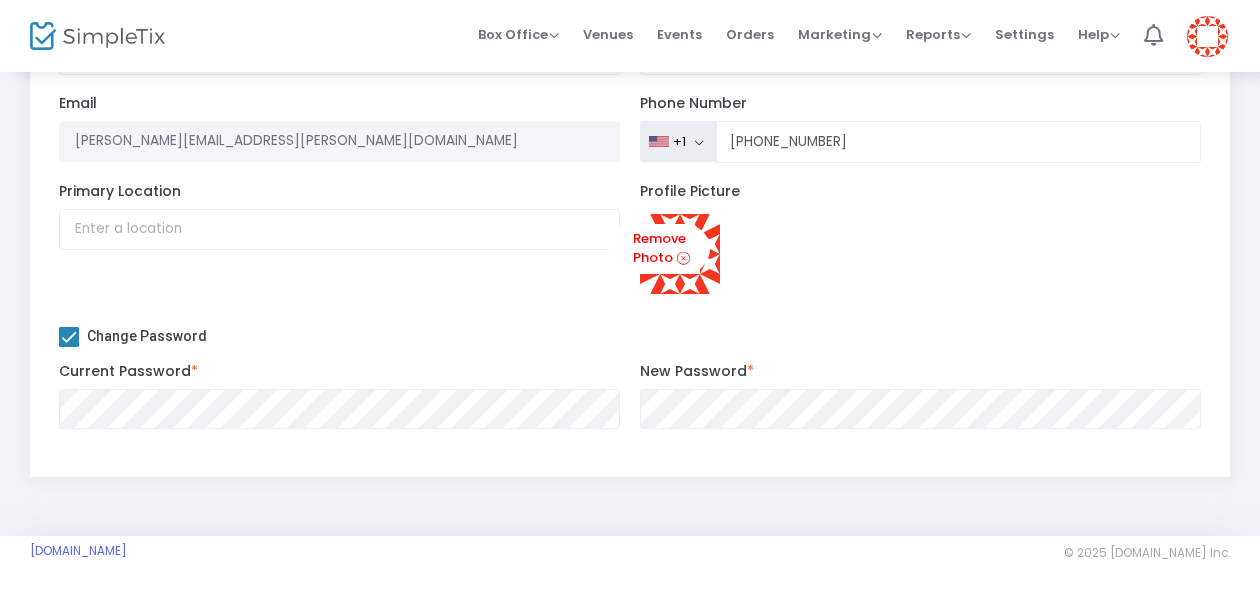 click on "Current Password  *" 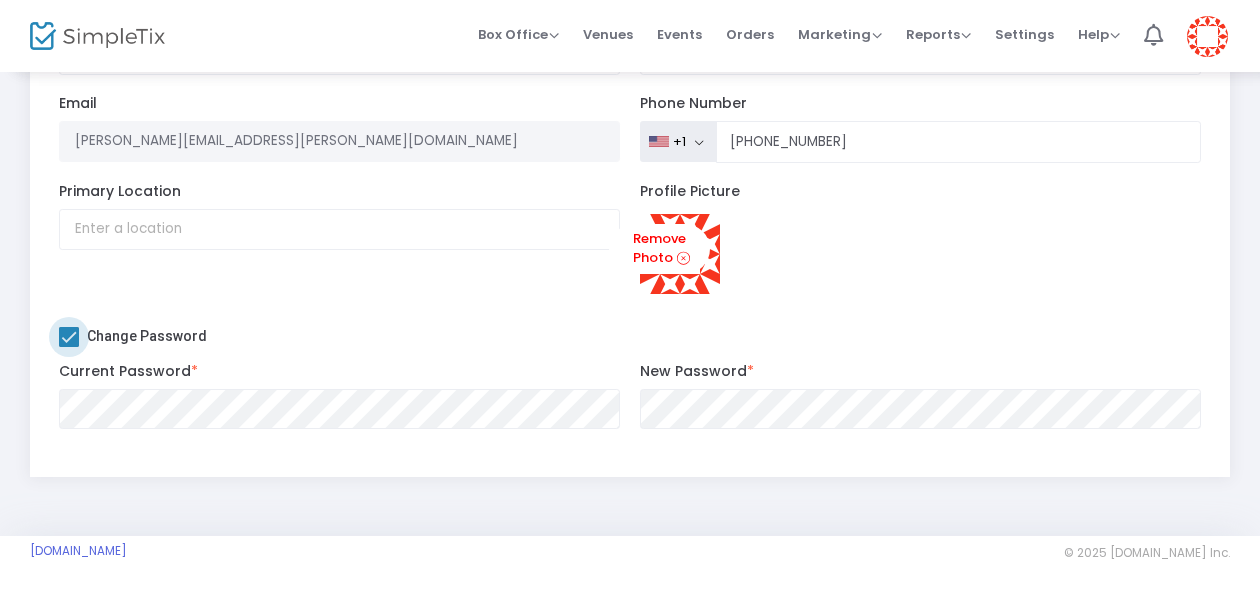 click on "Change Password" at bounding box center [133, 336] 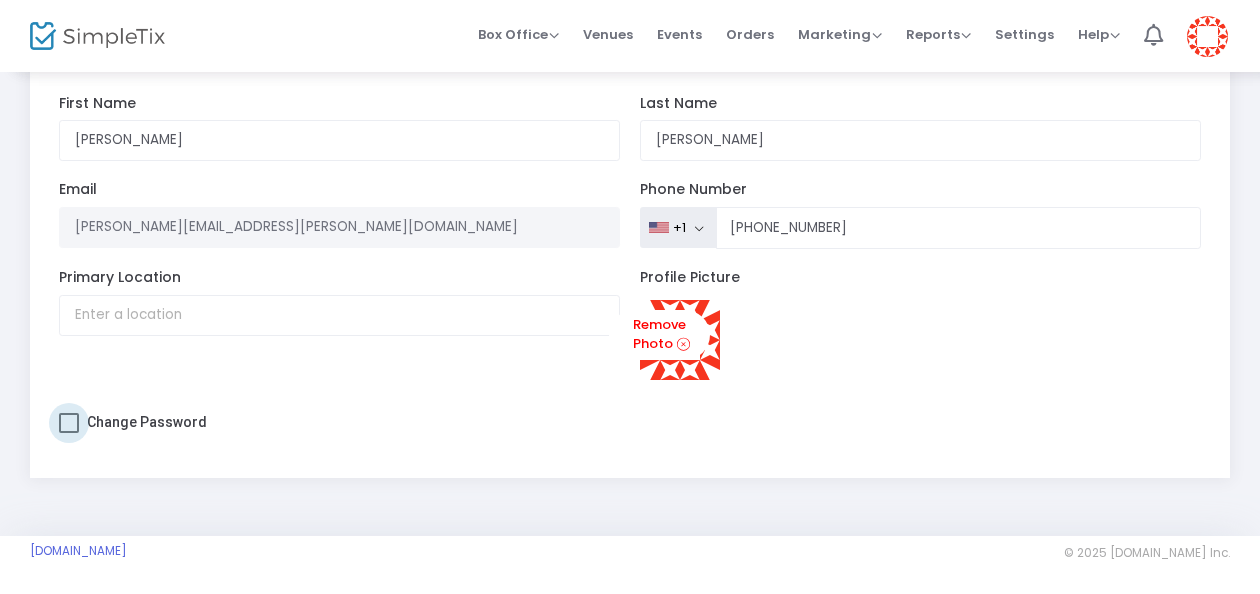 click on "Change Password" at bounding box center (133, 422) 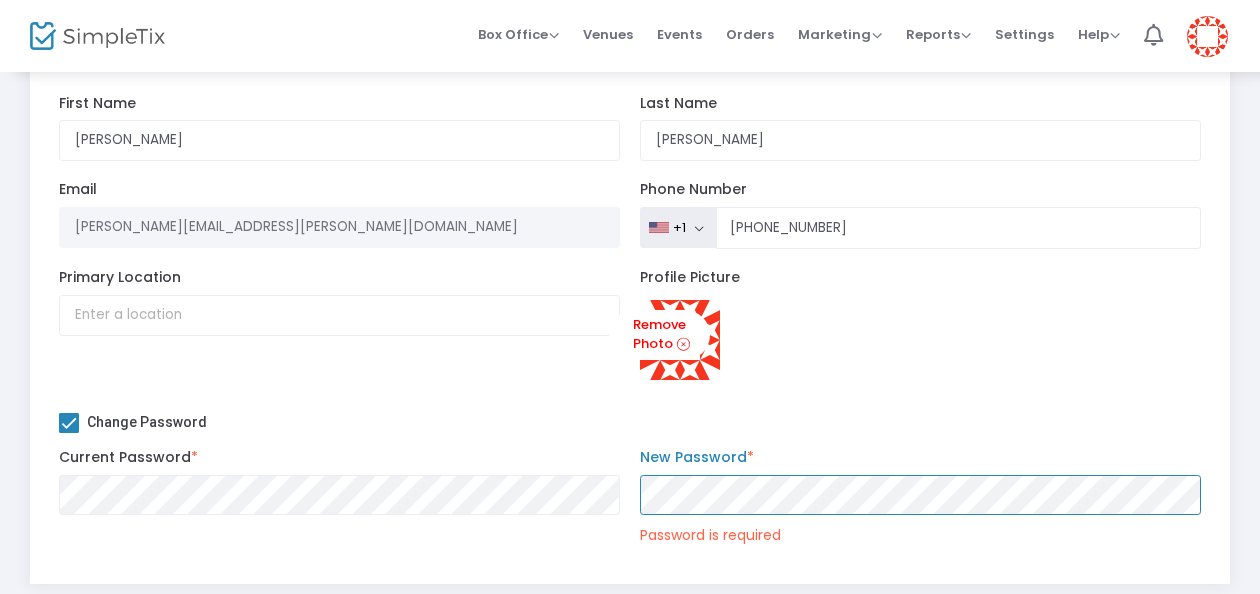 click on "Ian  First Name  Varghese  Last Name   Organization Name   Organization is required.  Ian.Varghese@hearst.com  Email  +1  United States   +1   United Kingdom   +44   Afghanistan   +93   Albania   +355   Algeria   +213   American Samoa   +1   Andorra   +376   Angola   +244   Anguilla   +1   Antigua and Barbuda   +1   Argentina   +54   Armenia   +374   Aruba   +297   Australia   +61   Austria   +43   Azerbaijan   +994   The Bahamas   +1   Bahrain   +973   Bangladesh   +880   Barbados   +1   Belarus   +375   Belgium   +32   Belize   +501   Benin   +229   Bermuda   +1   Bhutan   +975   Bolivia   +591   Bosnia and Herzegovina   +387   Botswana   +267   Brazil   +55   British Indian Ocean Territory   +246   British Virgin Islands   +1   Brunei Darussalam   +673   Bulgaria   +359   Burkina Faso   +226   Burundi   +257   Cambodia   +855   Cameroon   +237   Canada   +1   Cape Verde   +238   Caribbean Netherlands   +599   Cayman Islands   +1   Central African Republic   +236   Chad   +235   Chile   +56   China   +86  *" 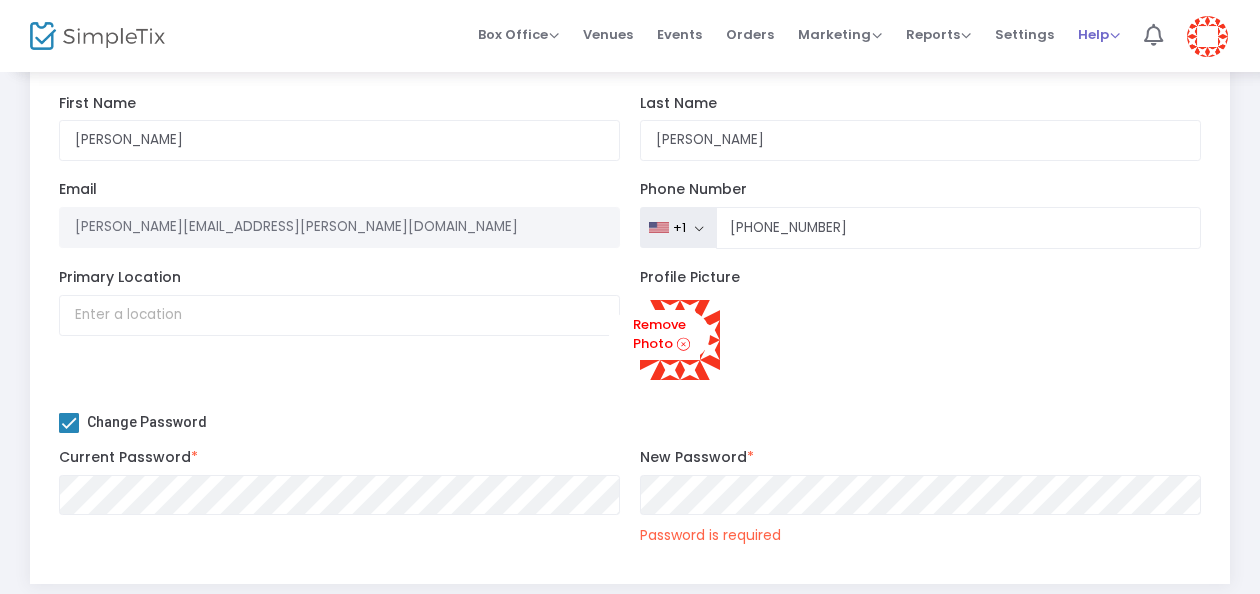 click on "Help" at bounding box center [1099, 34] 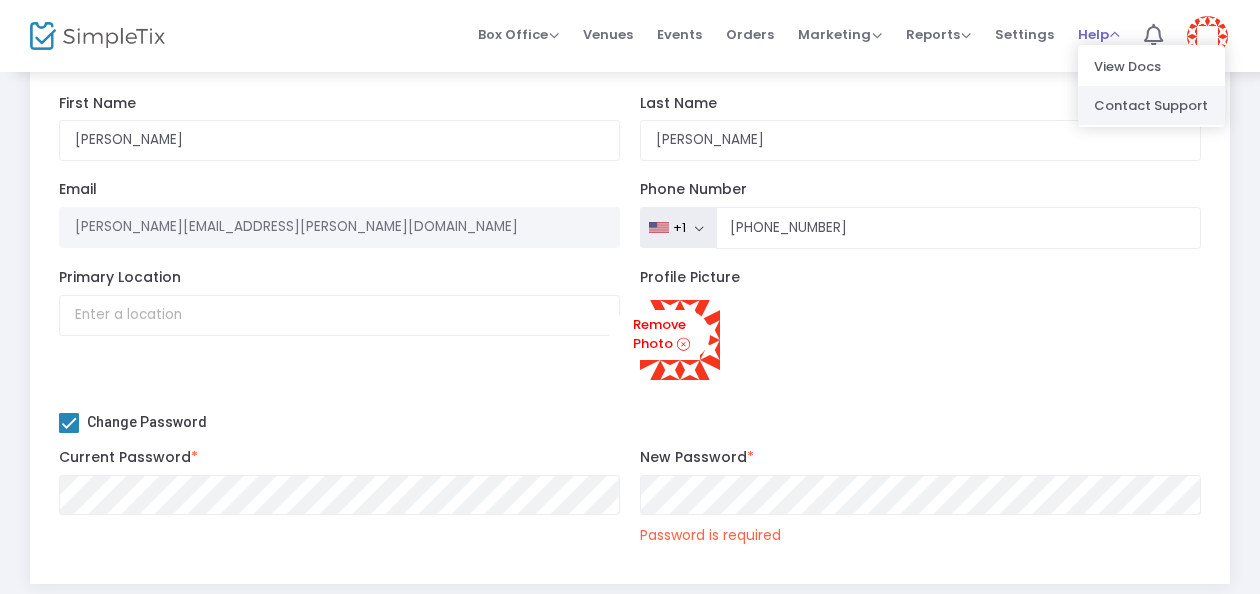 click on "Contact Support" at bounding box center (1151, 105) 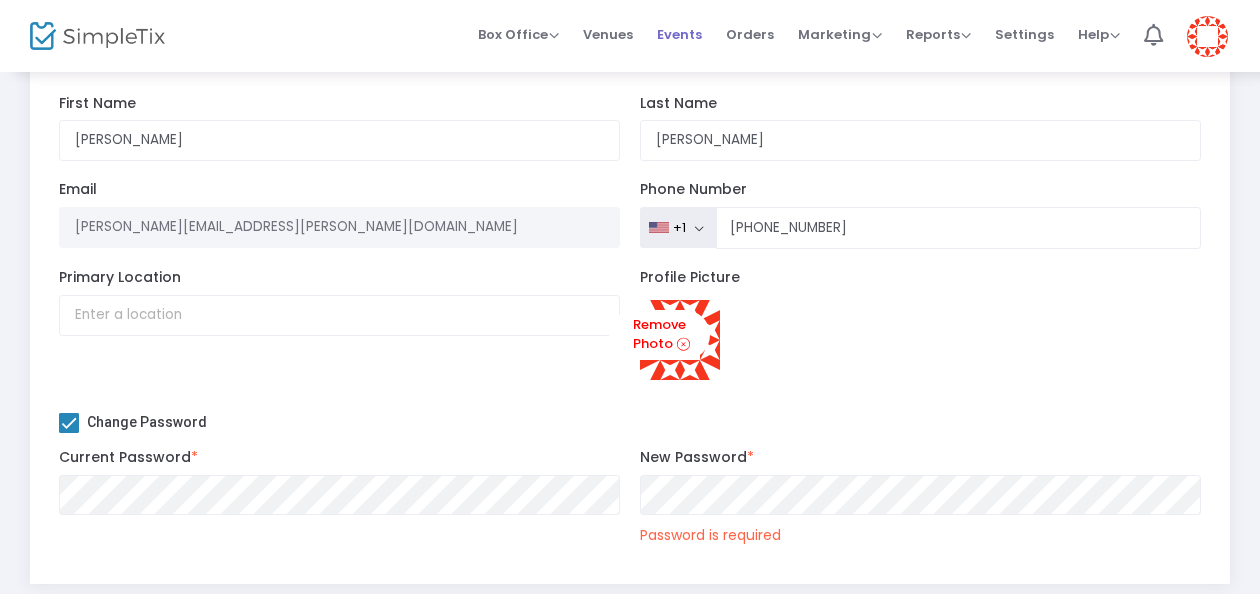 click on "Events" at bounding box center [679, 34] 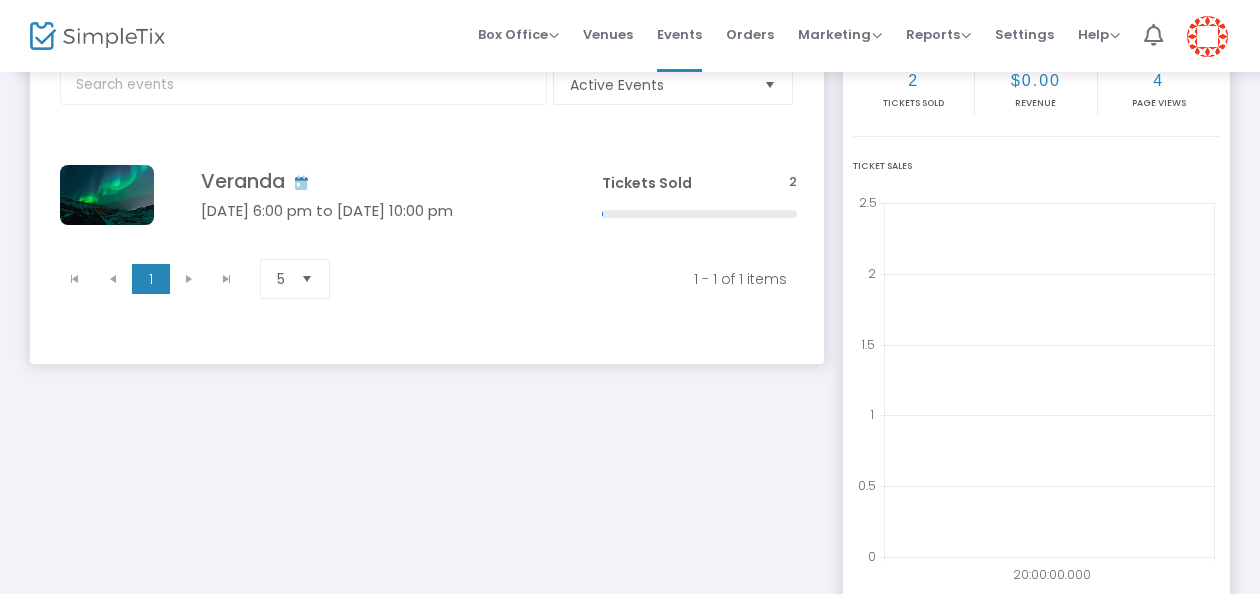 scroll, scrollTop: 130, scrollLeft: 0, axis: vertical 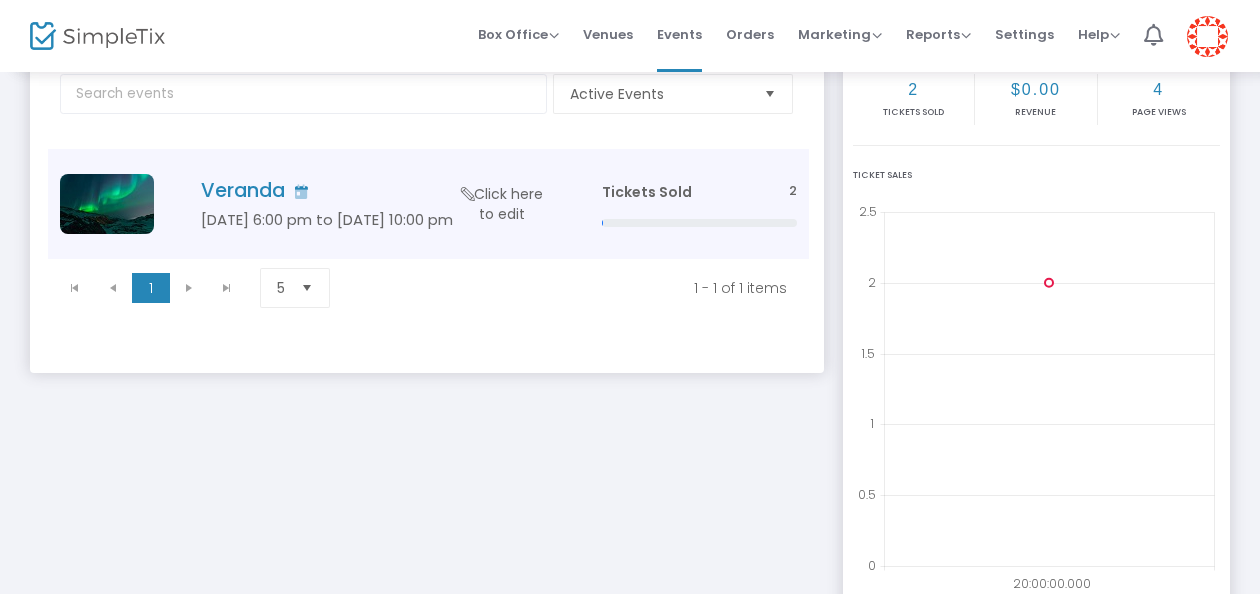 click on "Jul 16 6:00 pm to Jul 16 10:00 pm" 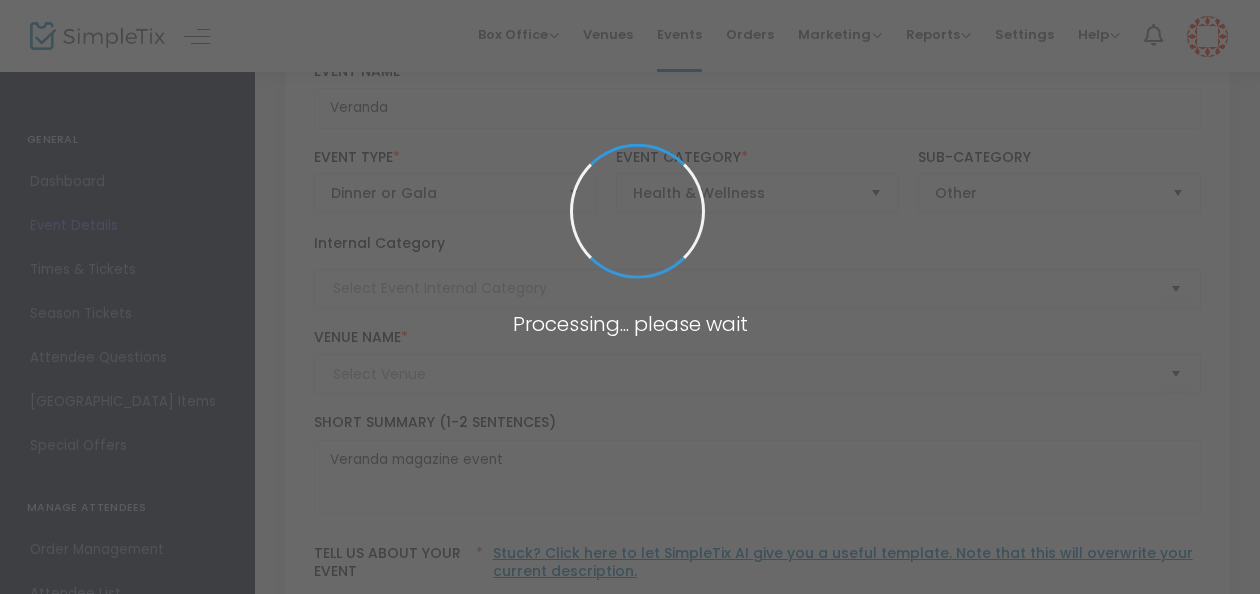 type on "Heart Tower" 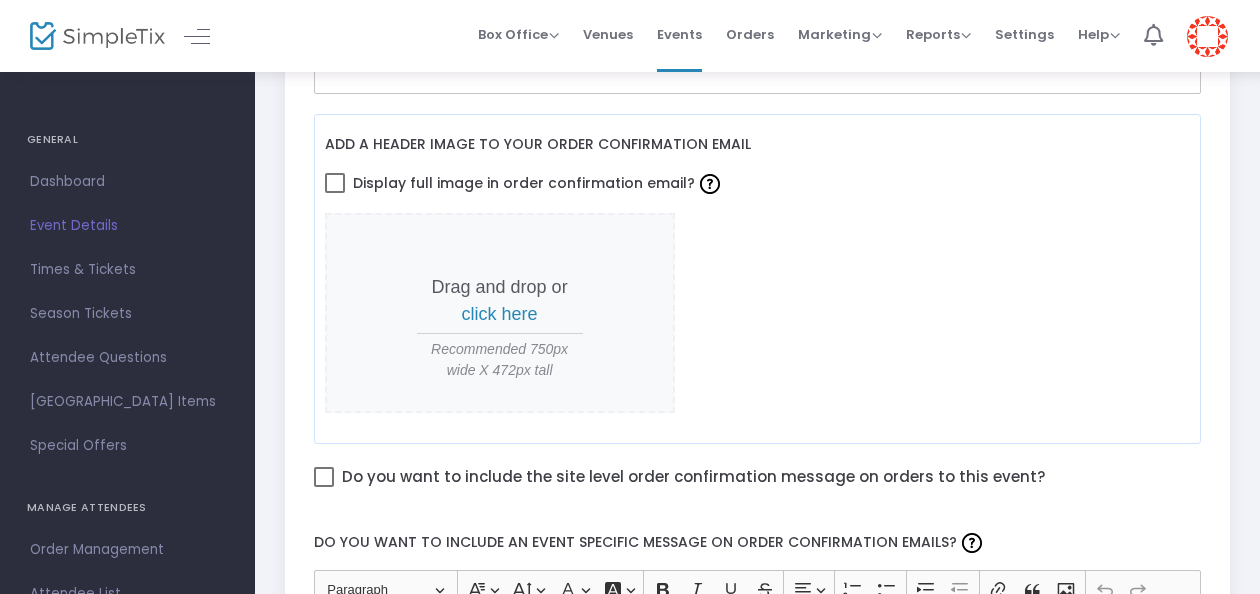 scroll, scrollTop: 874, scrollLeft: 0, axis: vertical 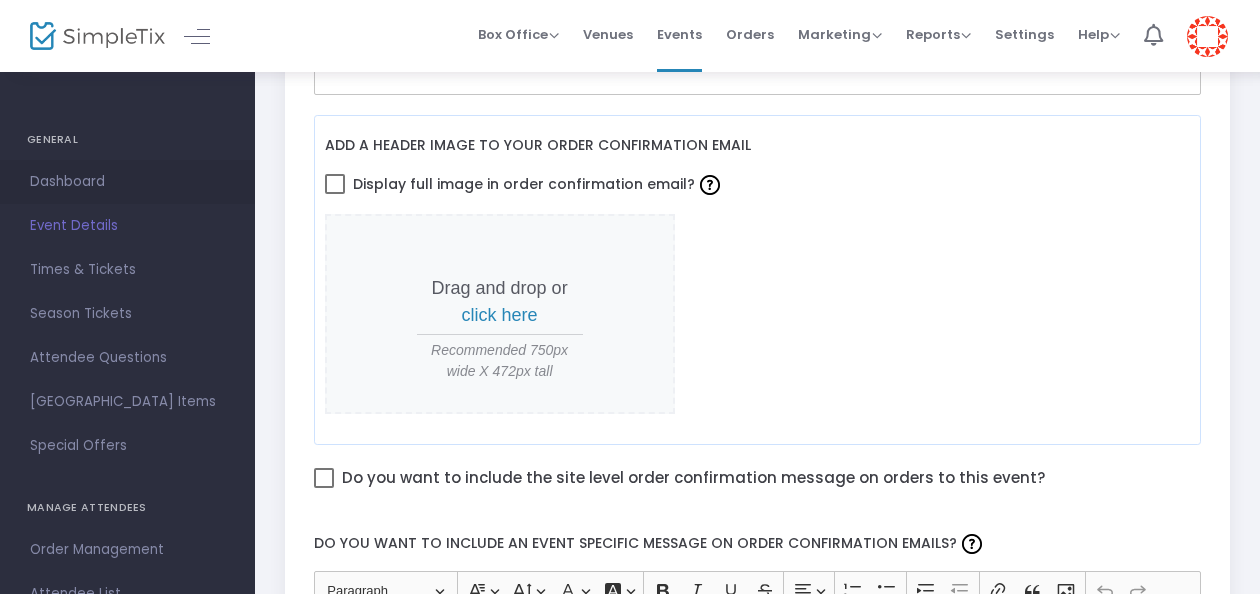click on "Dashboard" at bounding box center [127, 182] 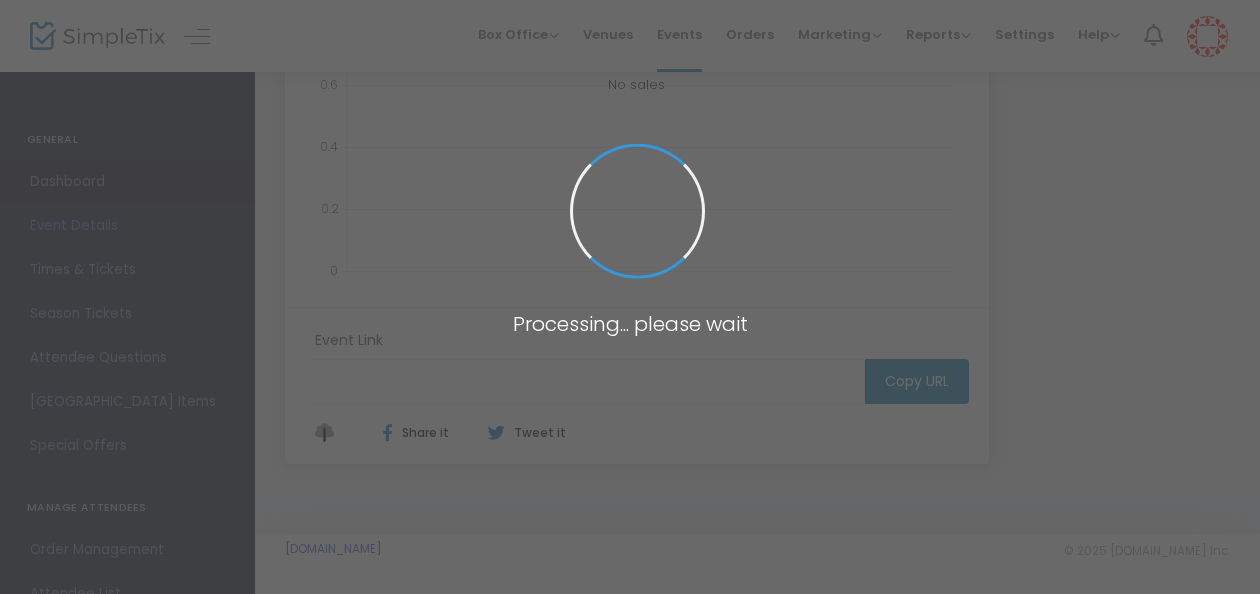 type on "https://www.simpletix.com/e/veranda-tickets-225957" 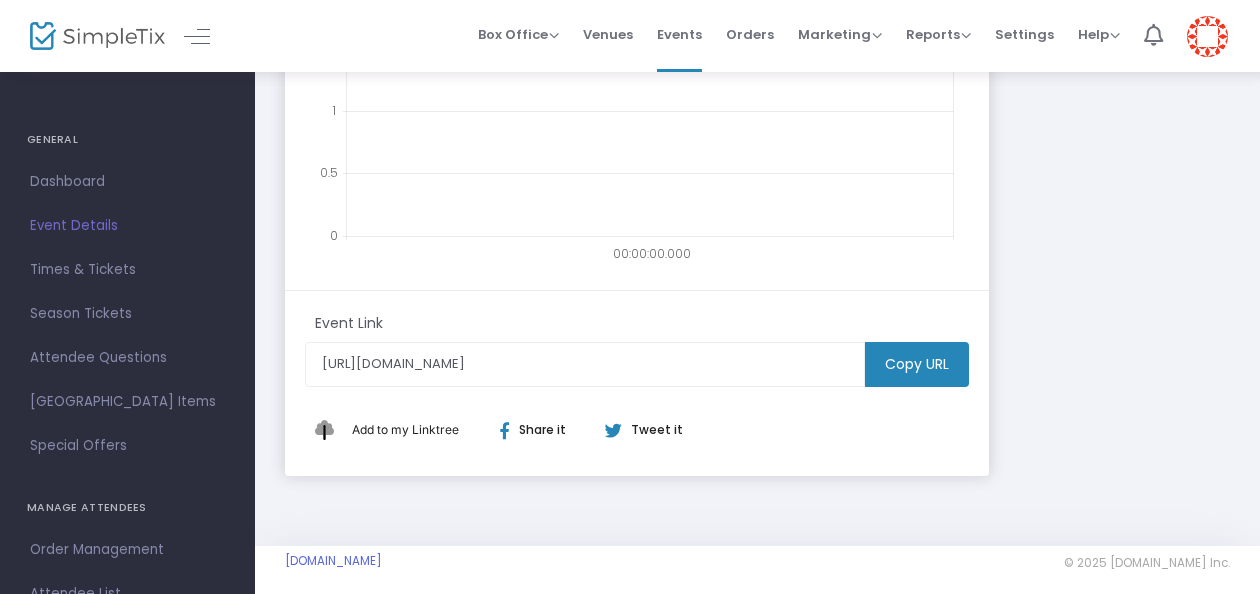 scroll, scrollTop: 618, scrollLeft: 0, axis: vertical 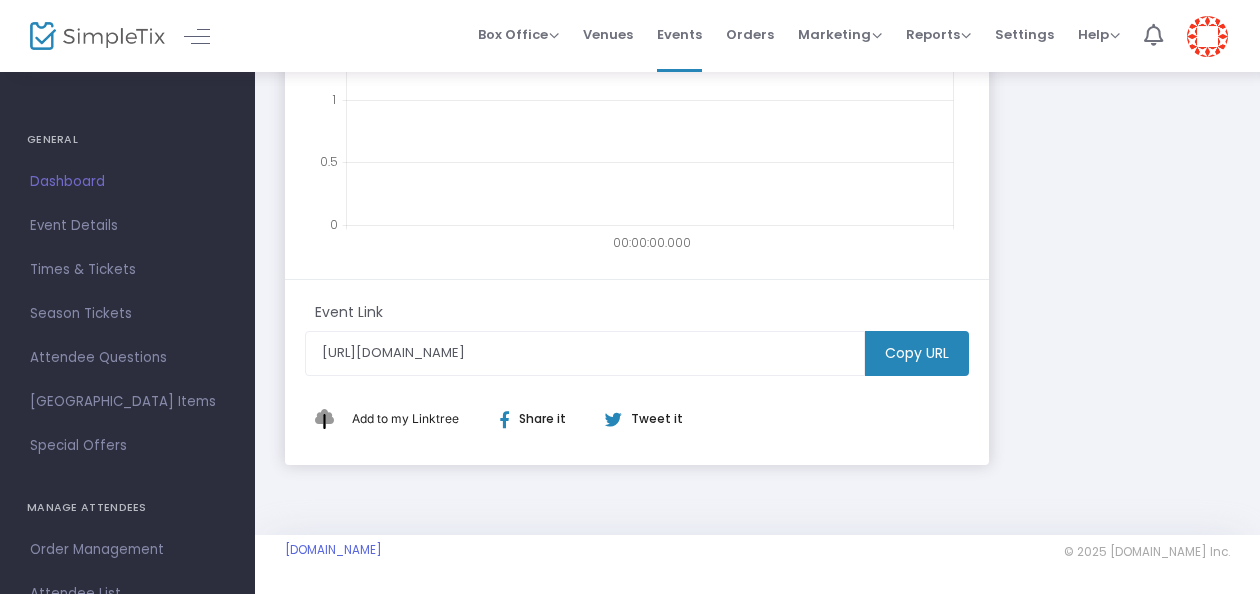 click on "Add to my Linktree Share it  Tweet it" 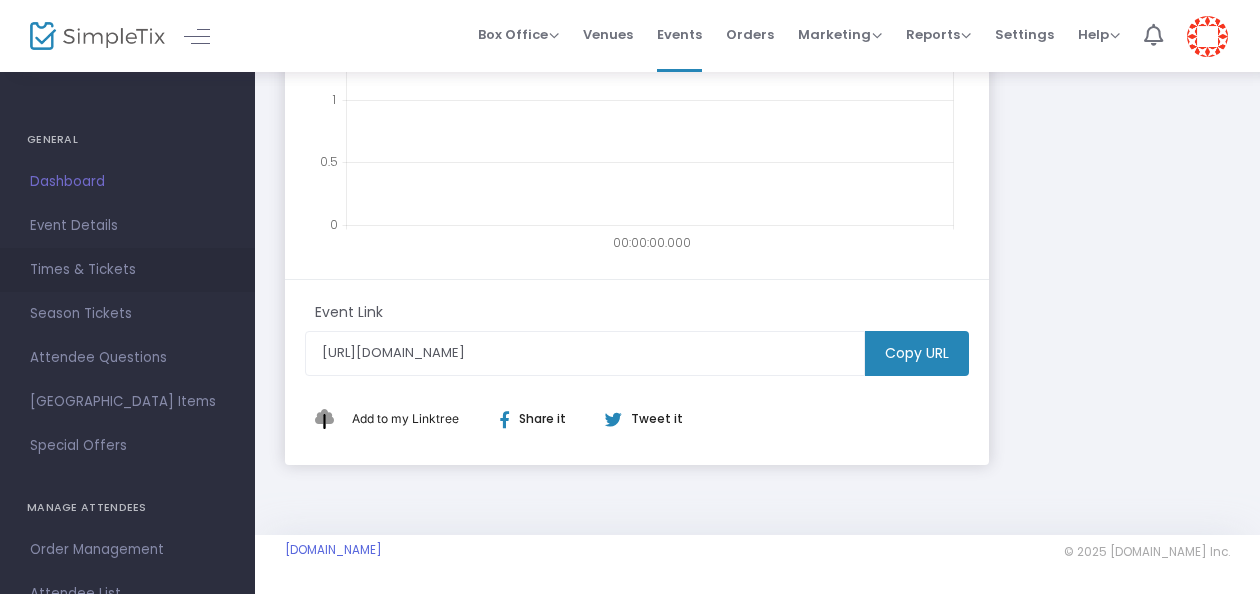 click on "Times & Tickets" at bounding box center [127, 270] 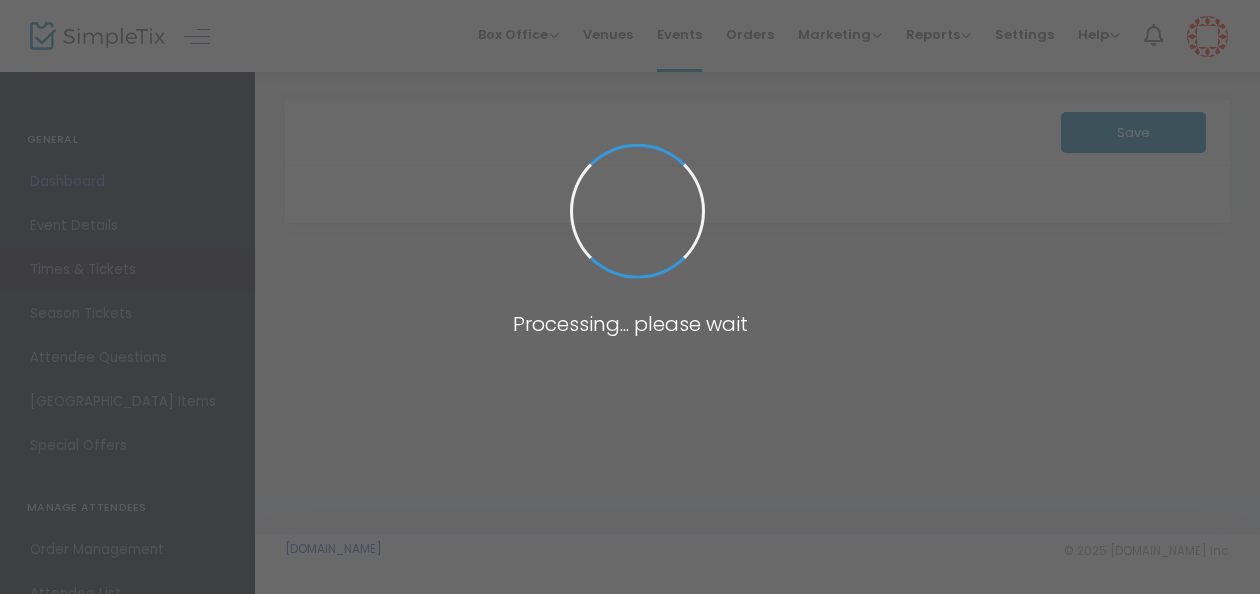 scroll, scrollTop: 0, scrollLeft: 0, axis: both 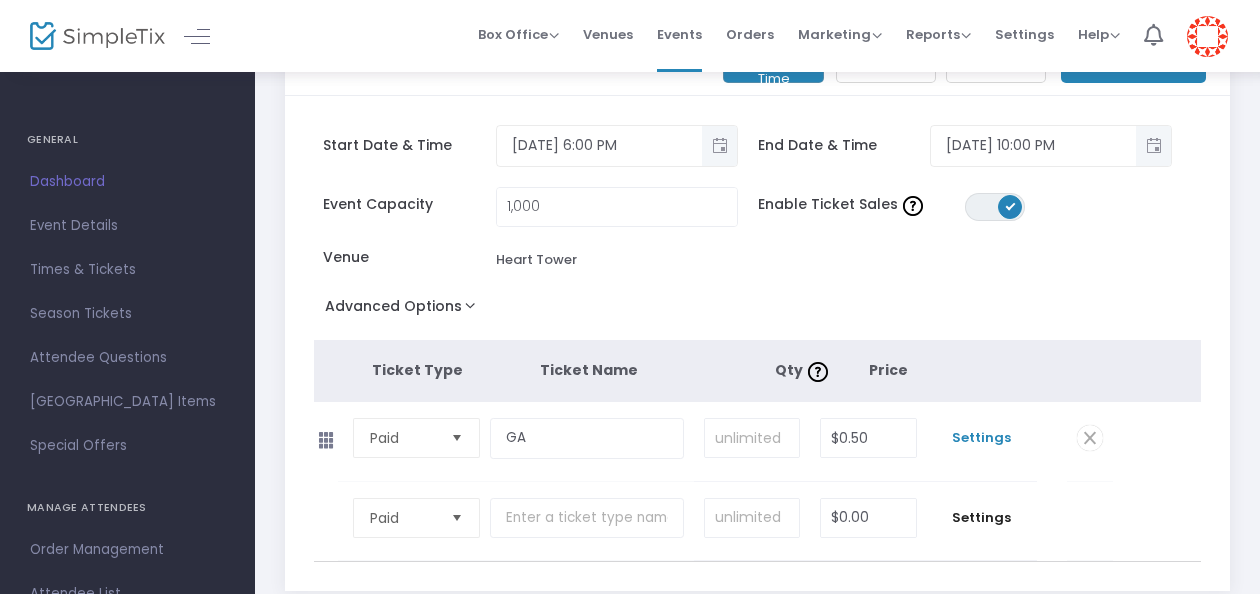click on "Settings" at bounding box center (982, 438) 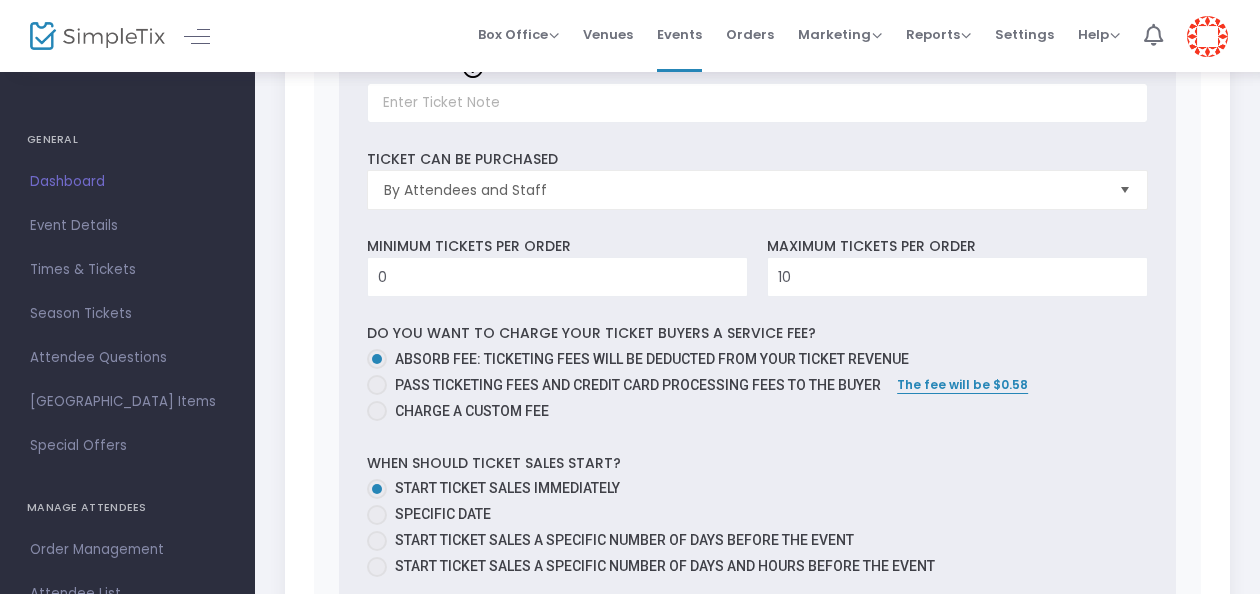 scroll, scrollTop: 743, scrollLeft: 0, axis: vertical 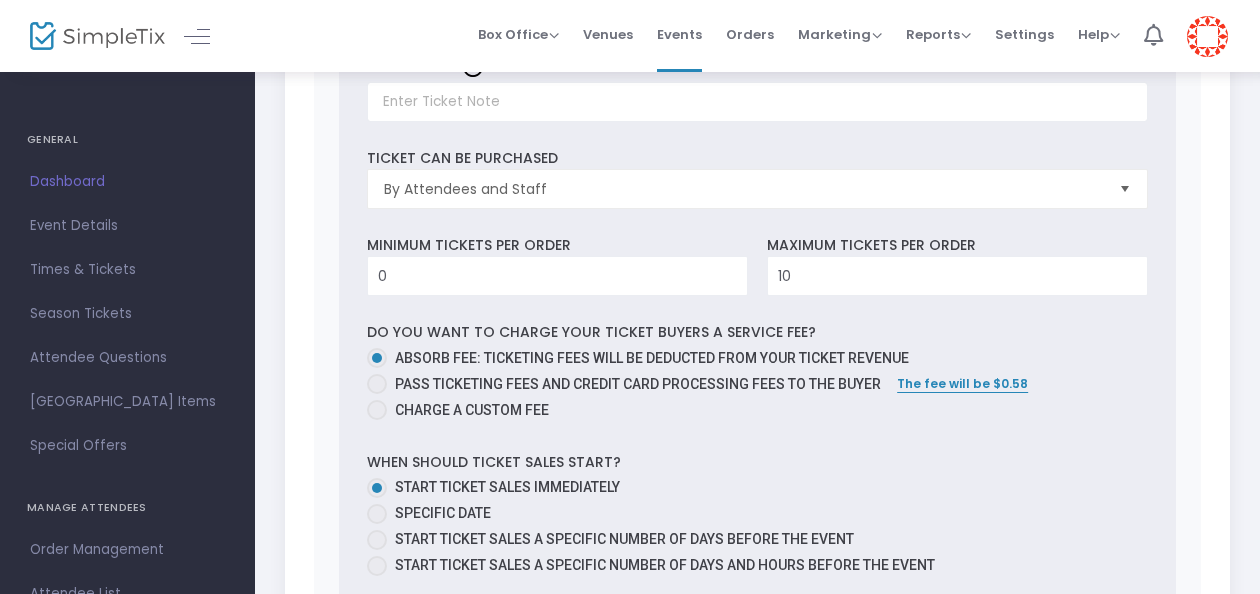 click on "Pass ticketing fees and credit card processing fees to the buyer" at bounding box center (634, 384) 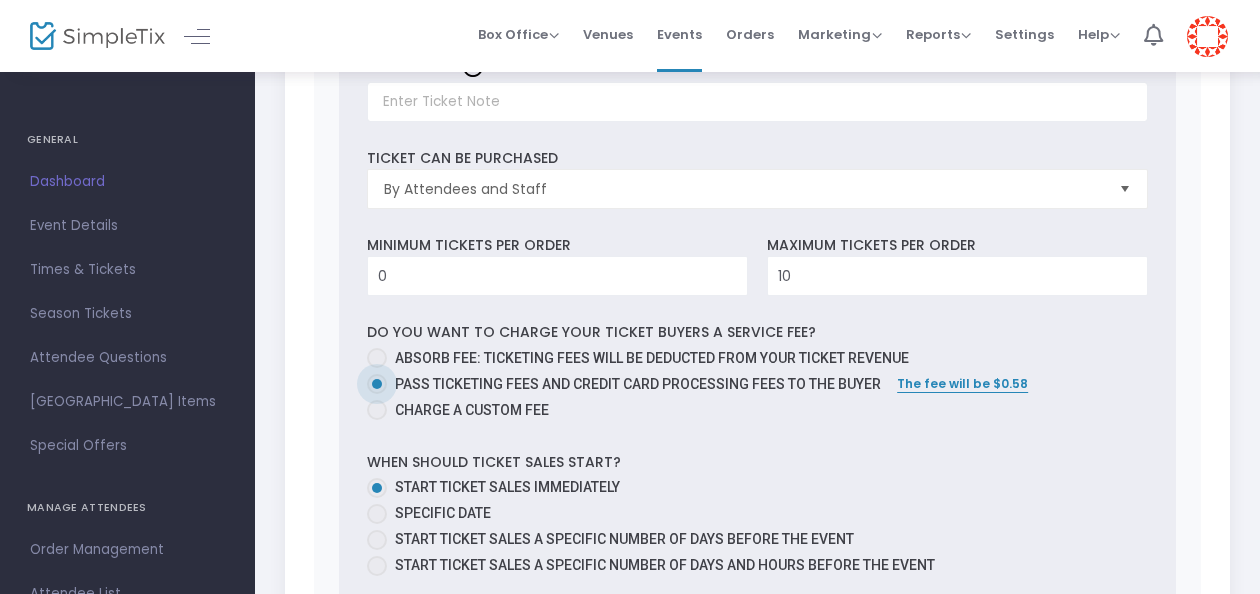 click on "Pass ticketing fees and credit card processing fees to the buyer" at bounding box center (634, 384) 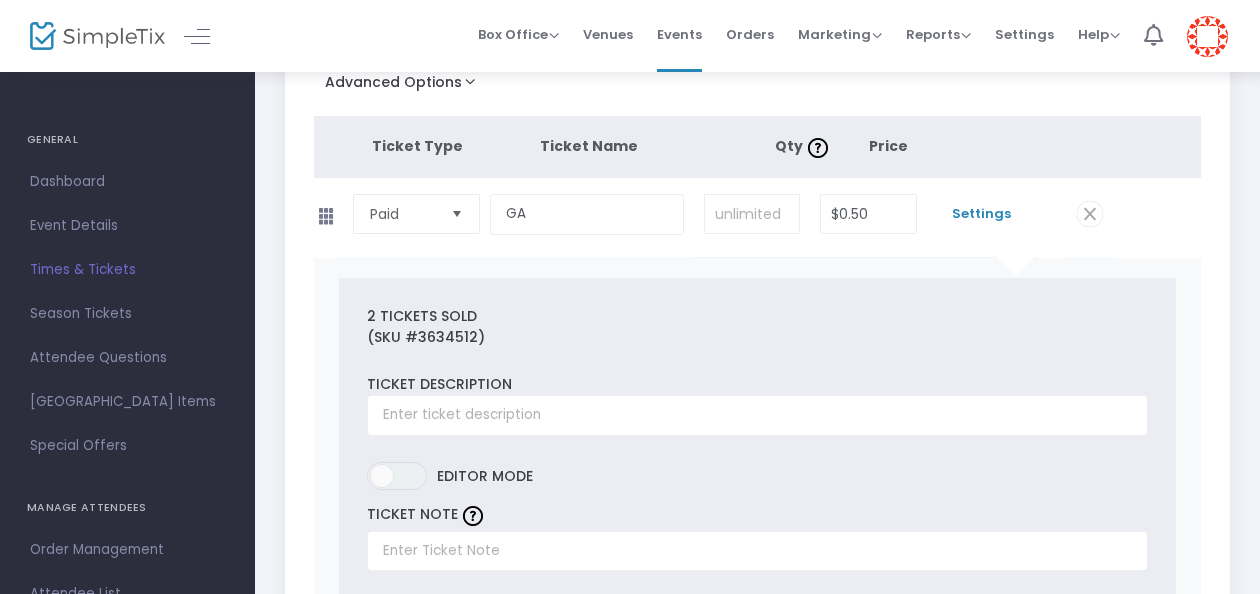 scroll, scrollTop: 293, scrollLeft: 0, axis: vertical 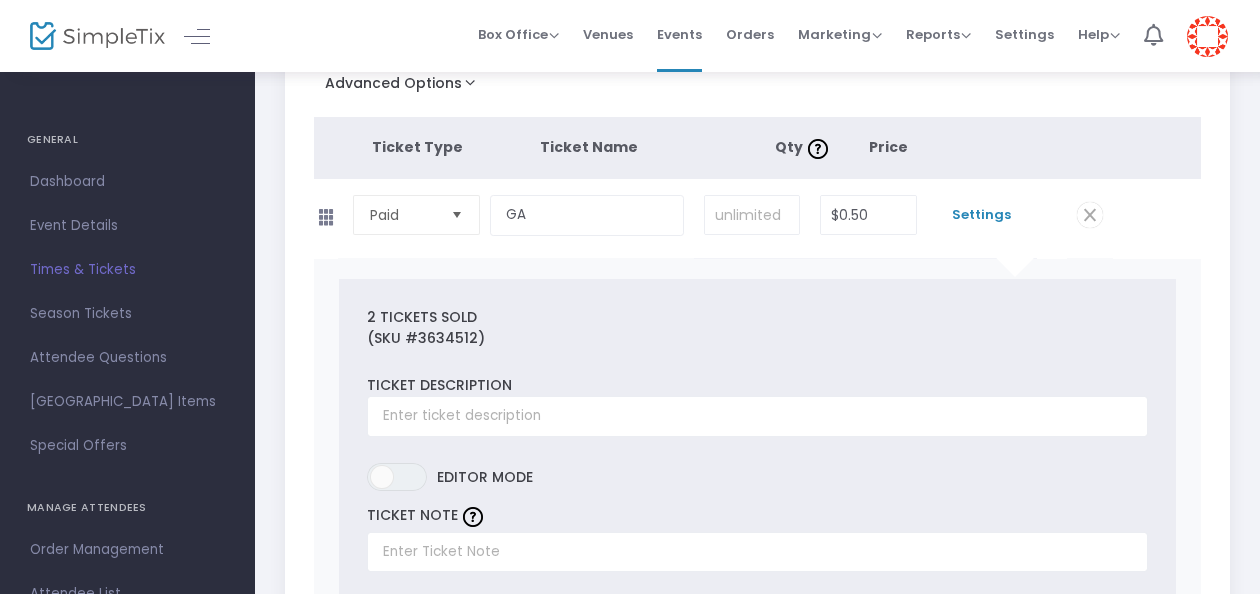 click on "Times & Tickets" at bounding box center [127, 270] 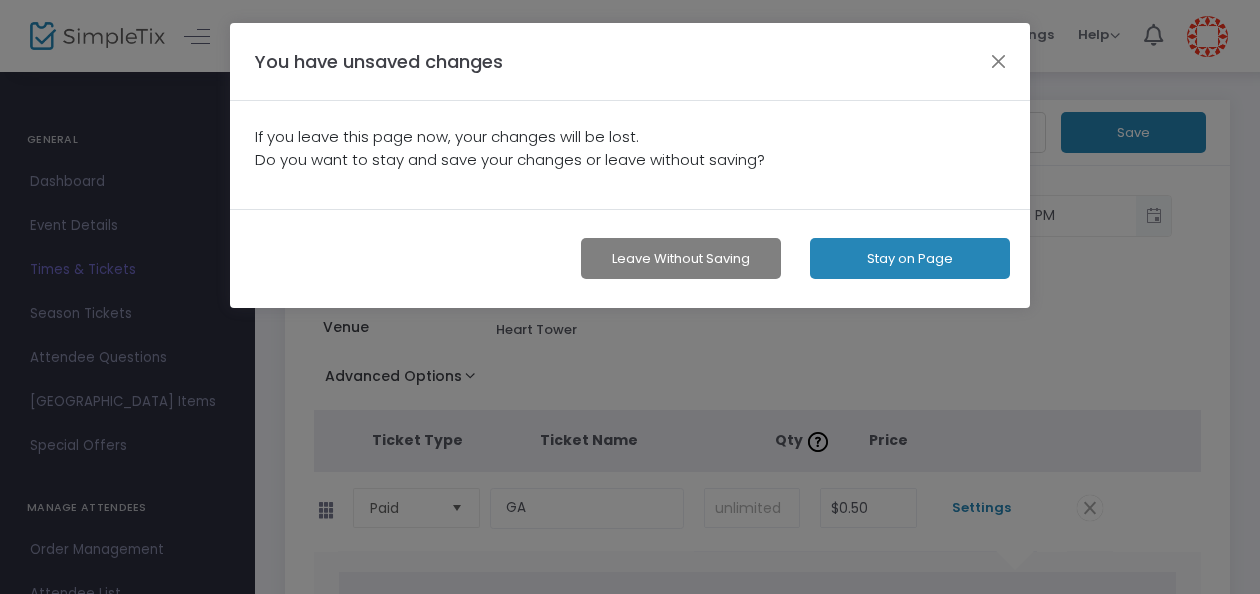 scroll, scrollTop: 0, scrollLeft: 0, axis: both 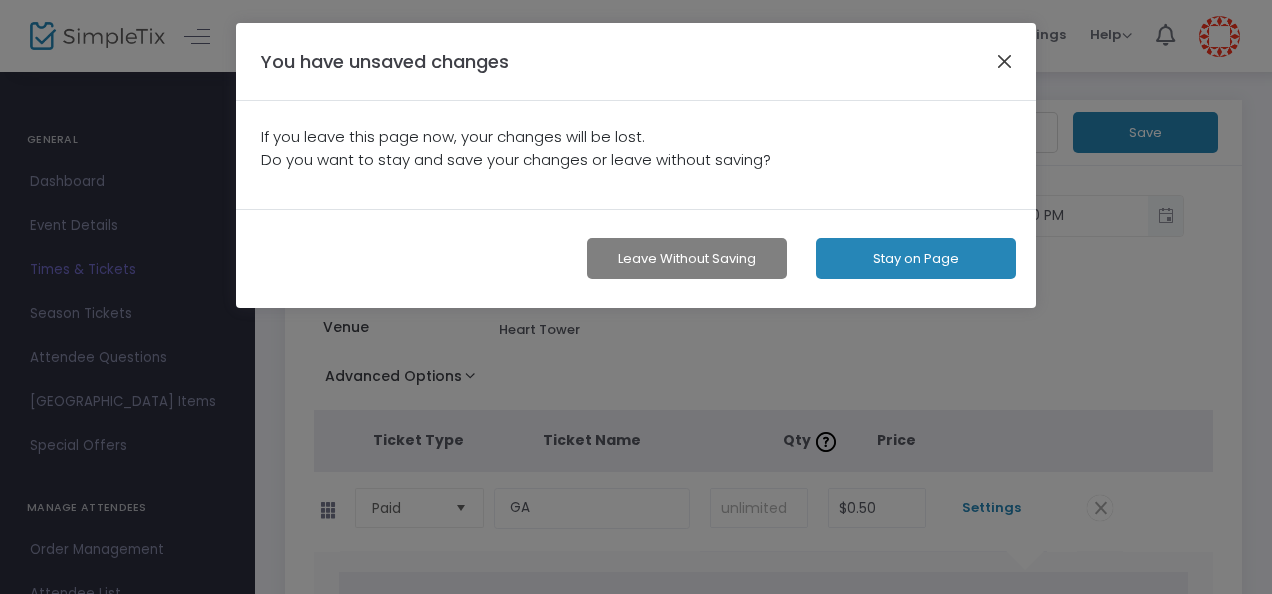 click 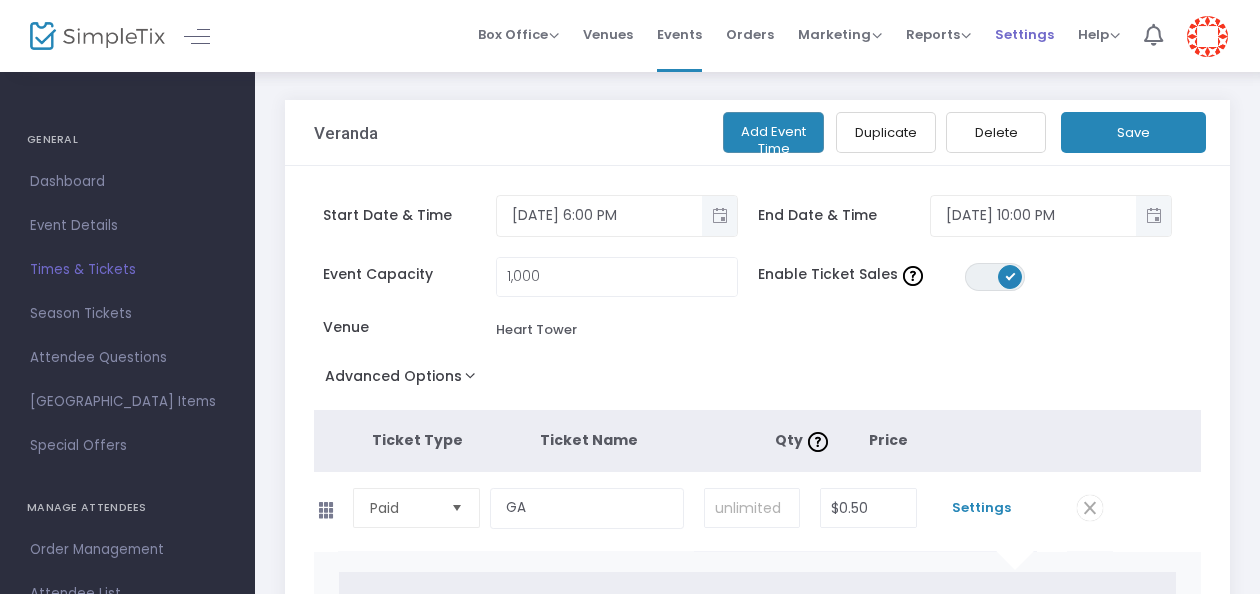 click on "Settings" at bounding box center (1024, 36) 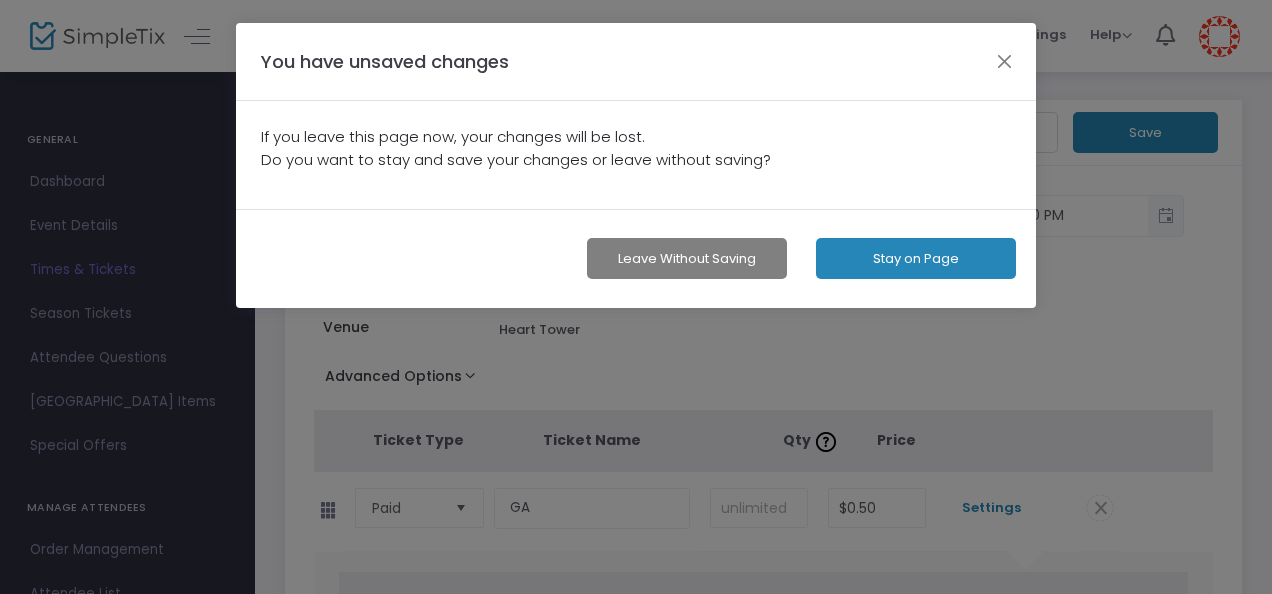 click on "Stay on Page" 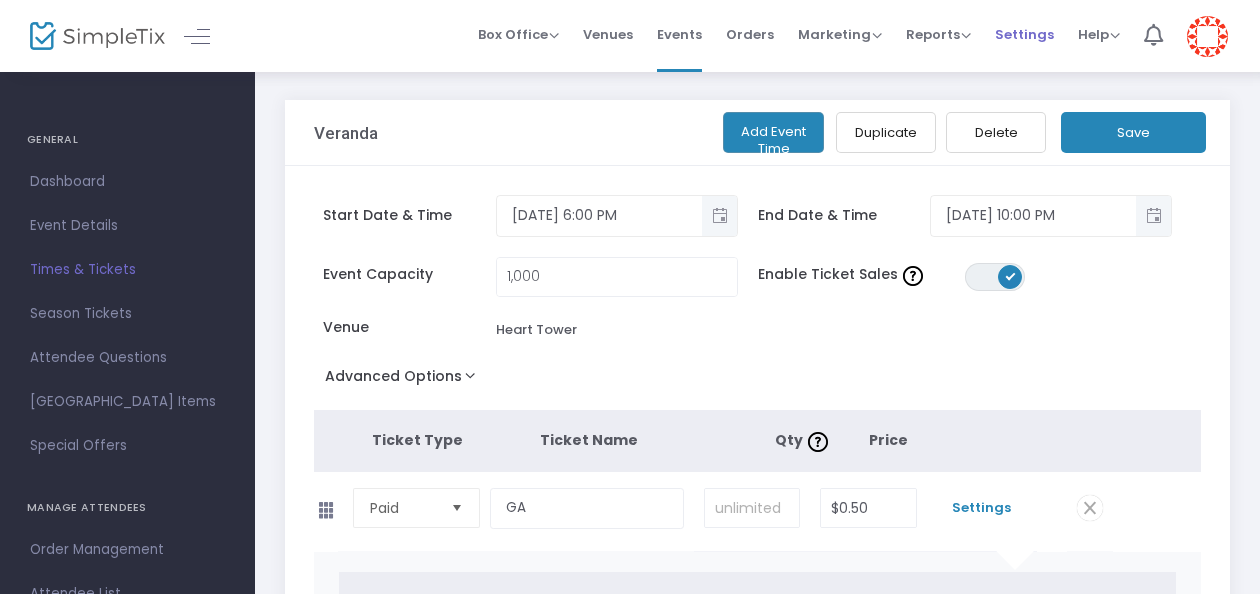 click on "Settings" at bounding box center [1024, 34] 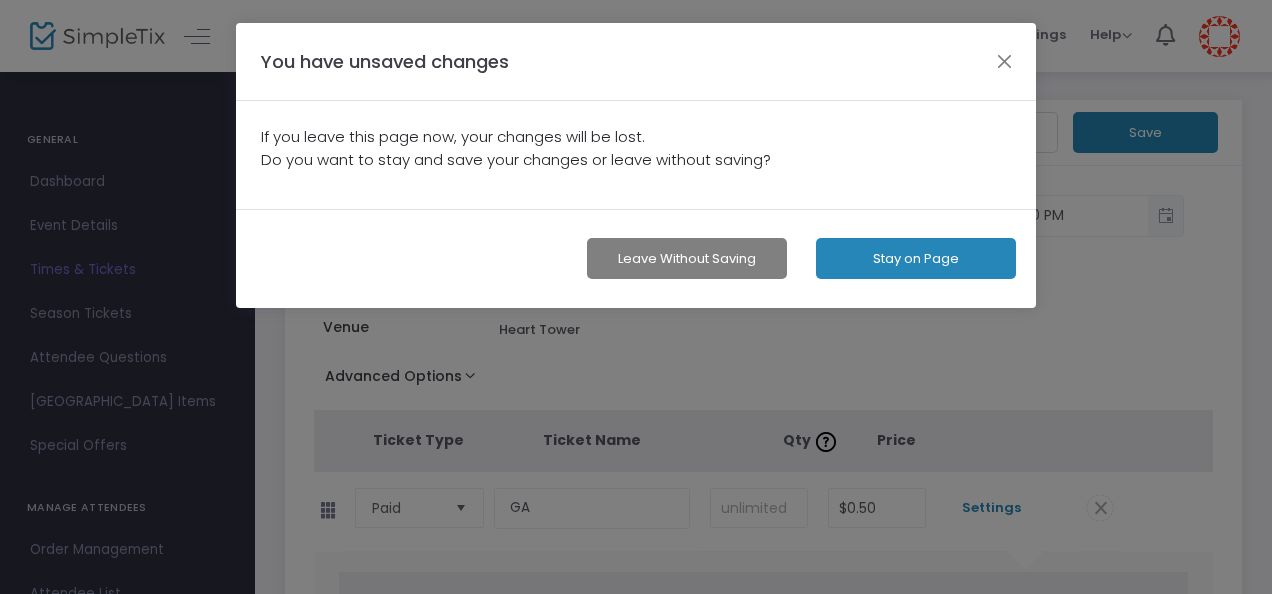 click on "Leave without Saving" 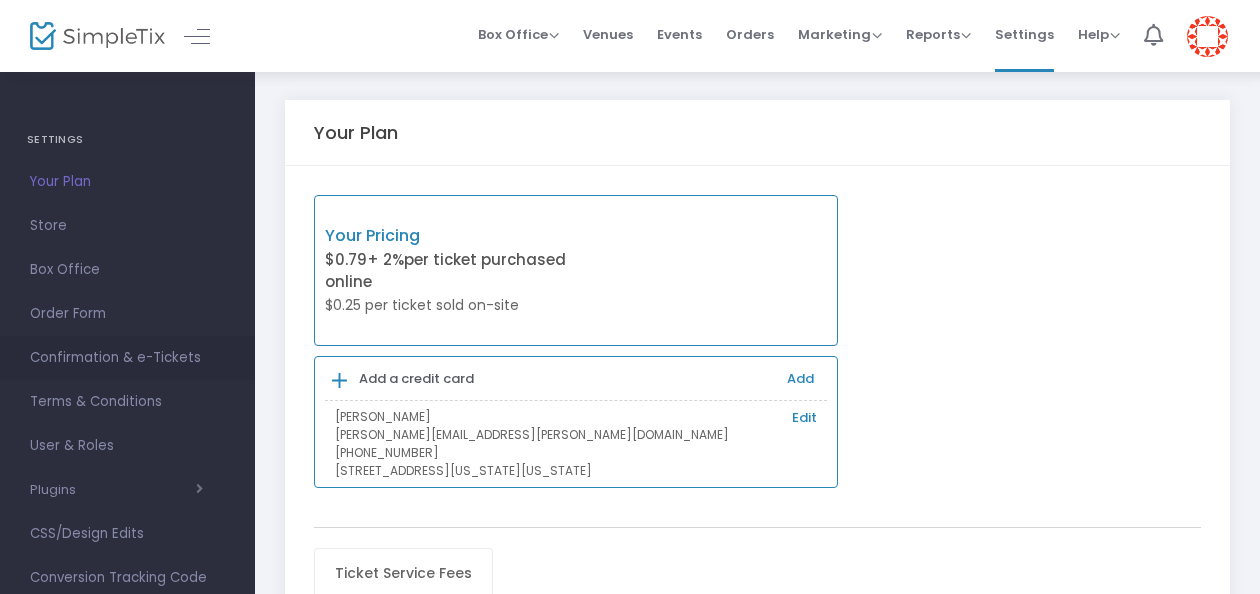 click on "Confirmation & e-Tickets" at bounding box center (127, 358) 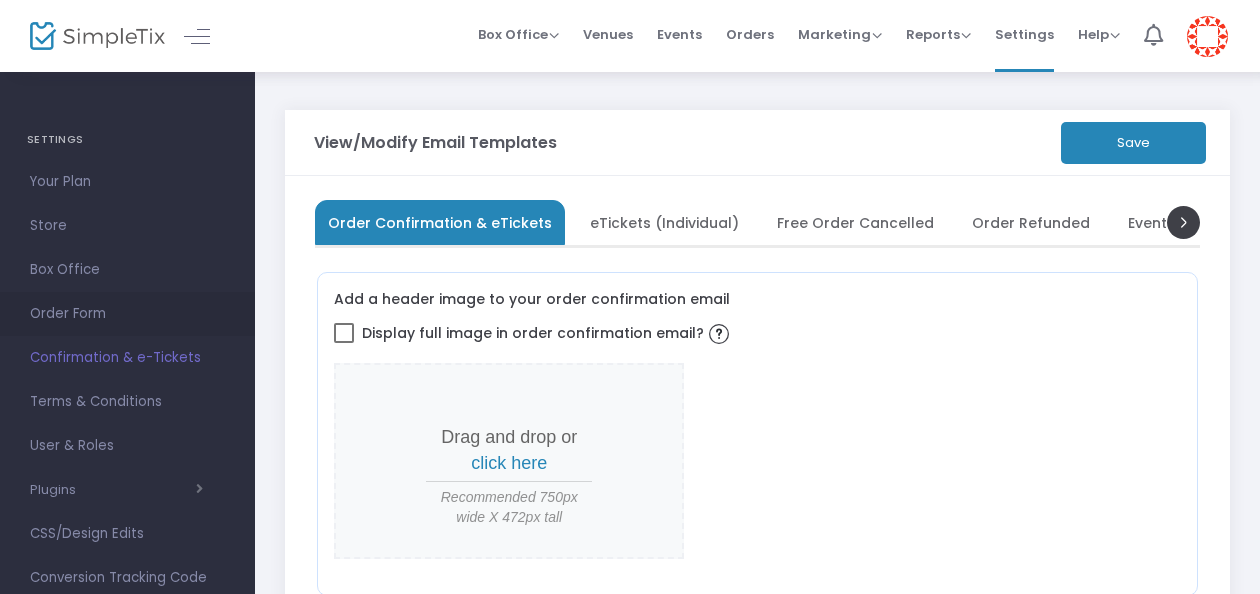 click on "Order Form" at bounding box center (127, 314) 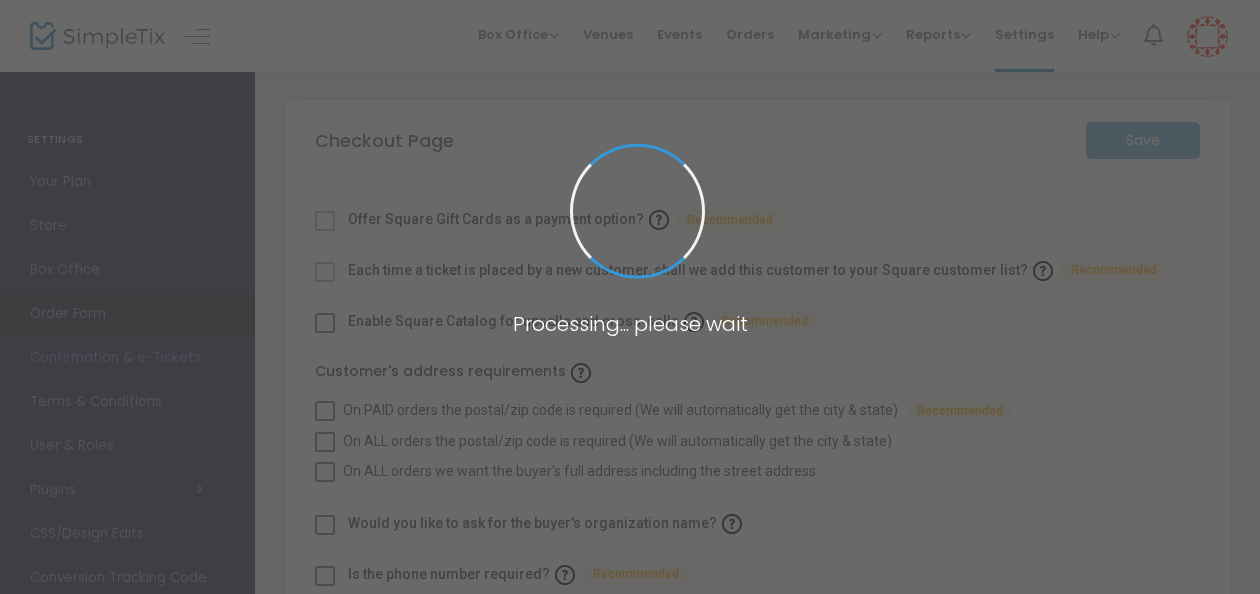 checkbox on "true" 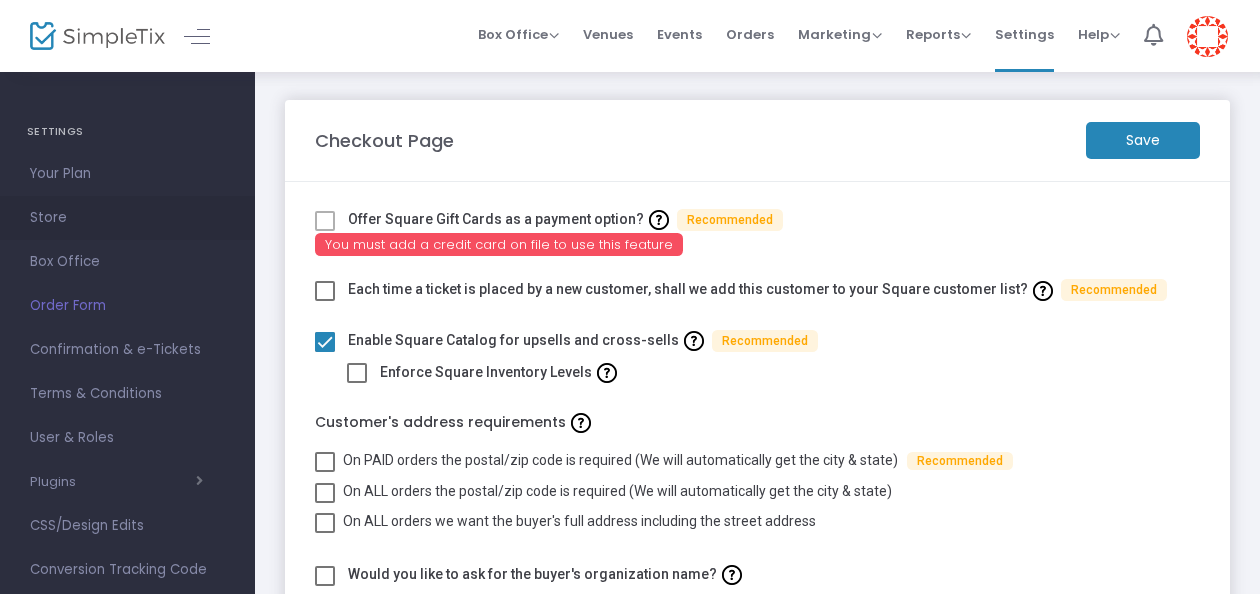 scroll, scrollTop: 7, scrollLeft: 0, axis: vertical 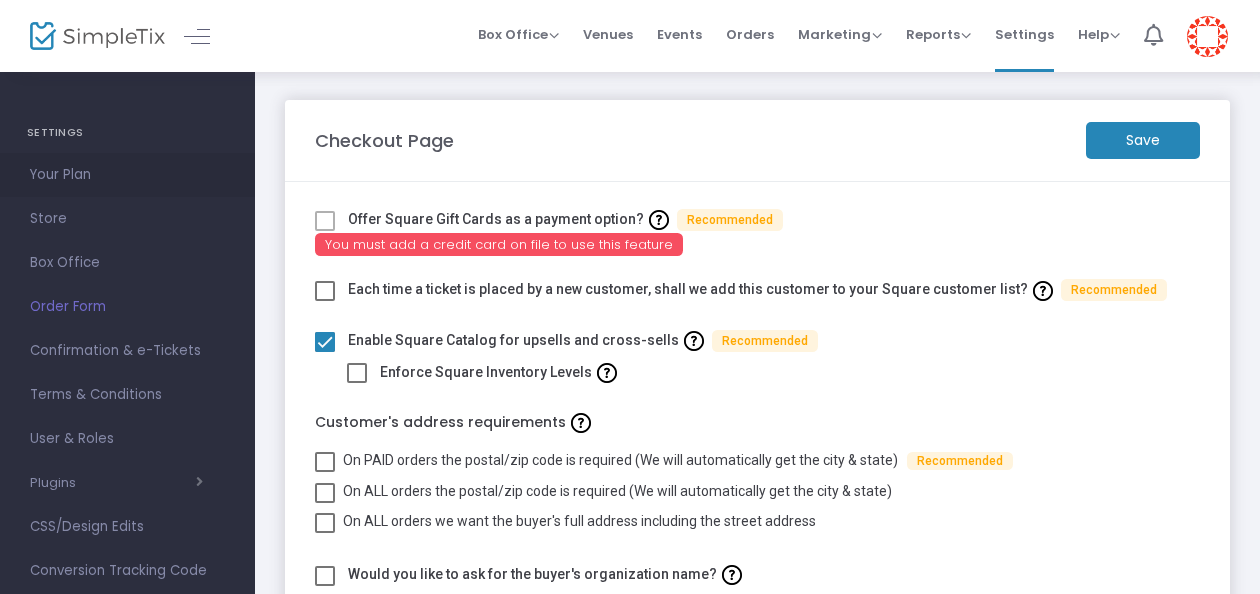 click on "Your Plan" at bounding box center [127, 175] 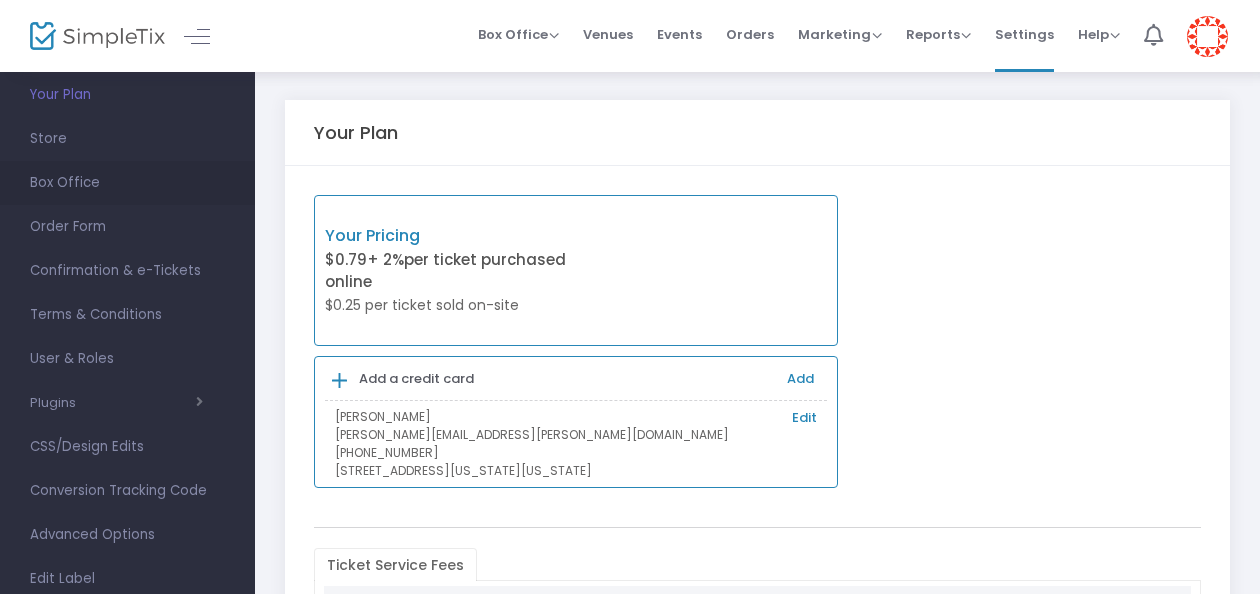 scroll, scrollTop: 89, scrollLeft: 0, axis: vertical 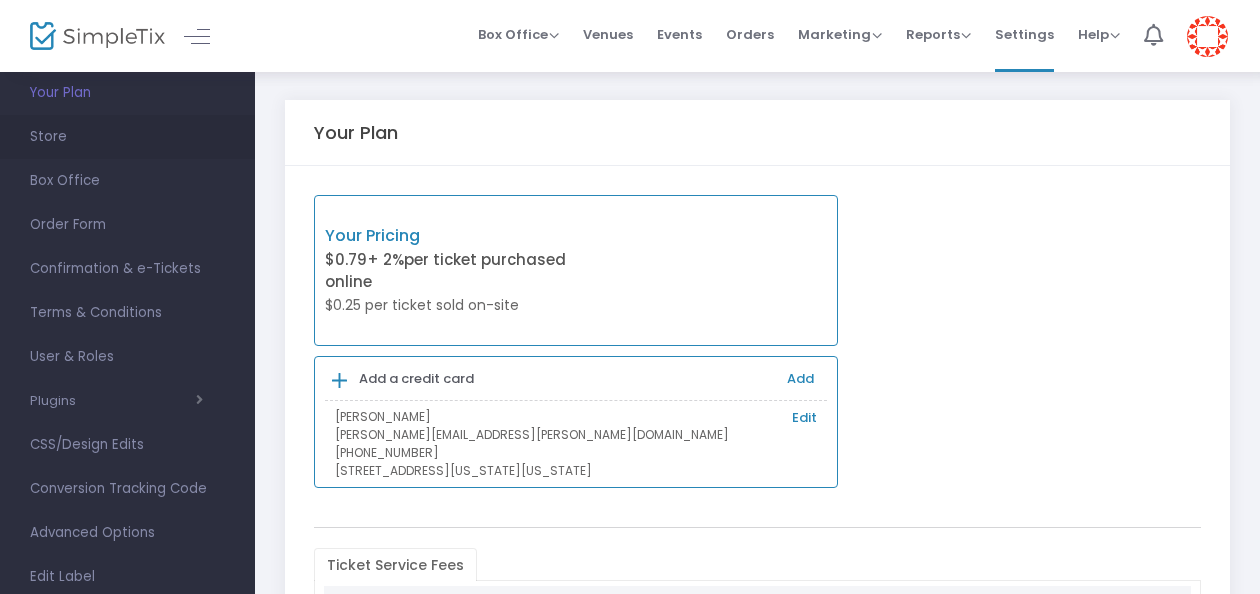 click on "Store" at bounding box center (127, 137) 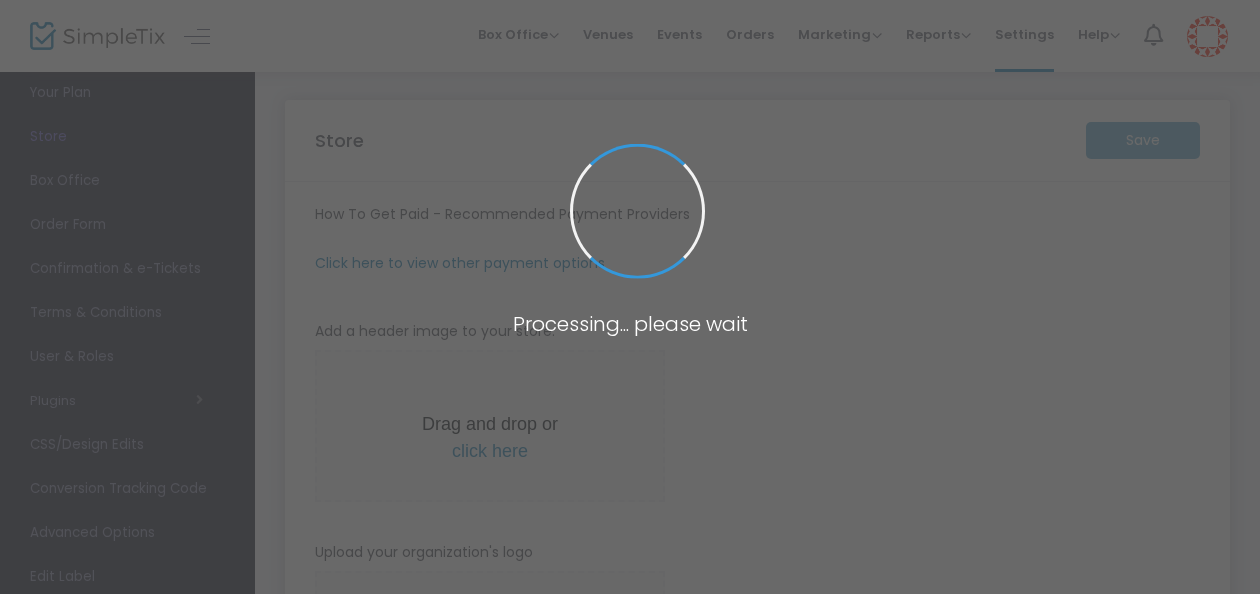 type on "https://Verand" 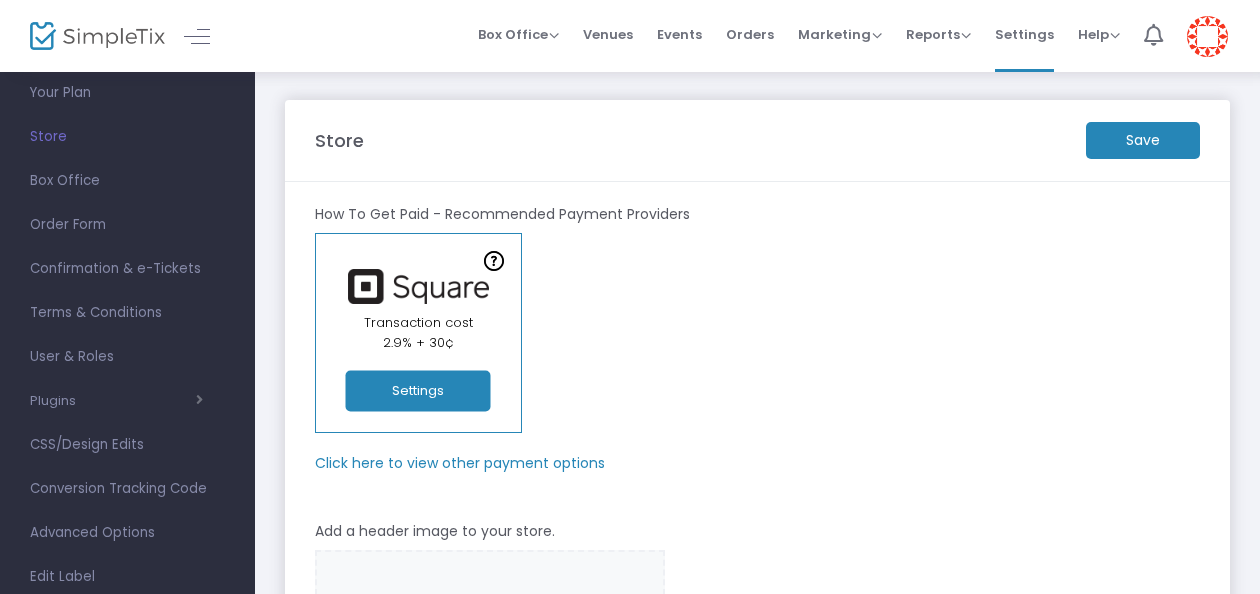 click at bounding box center (1207, 36) 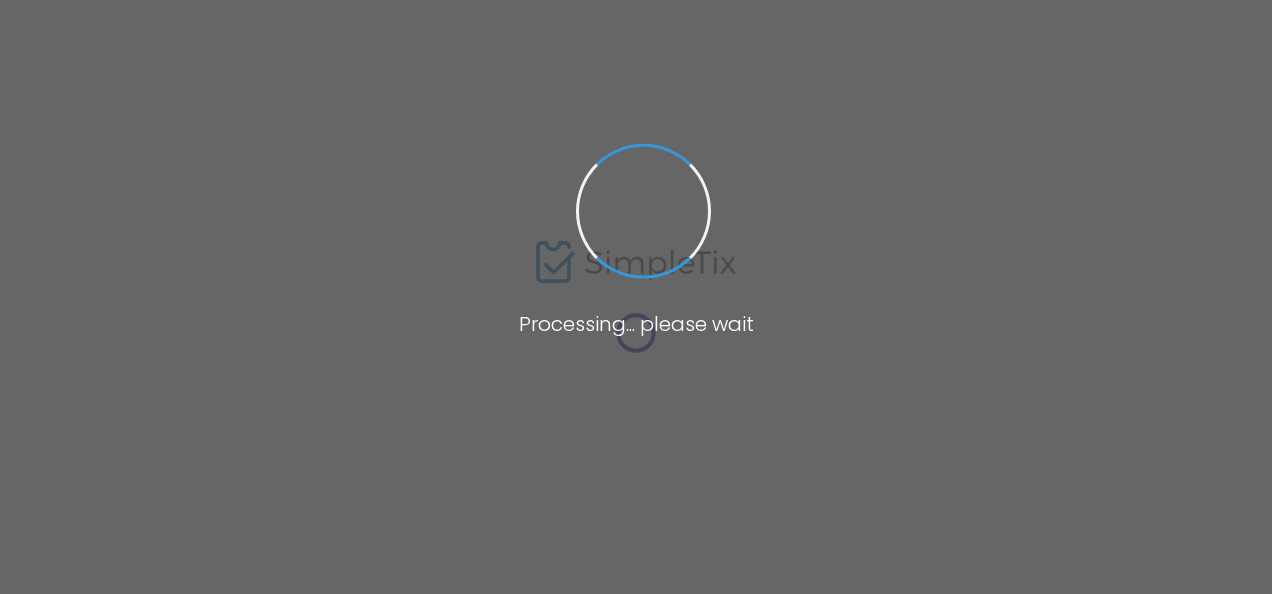 scroll, scrollTop: 0, scrollLeft: 0, axis: both 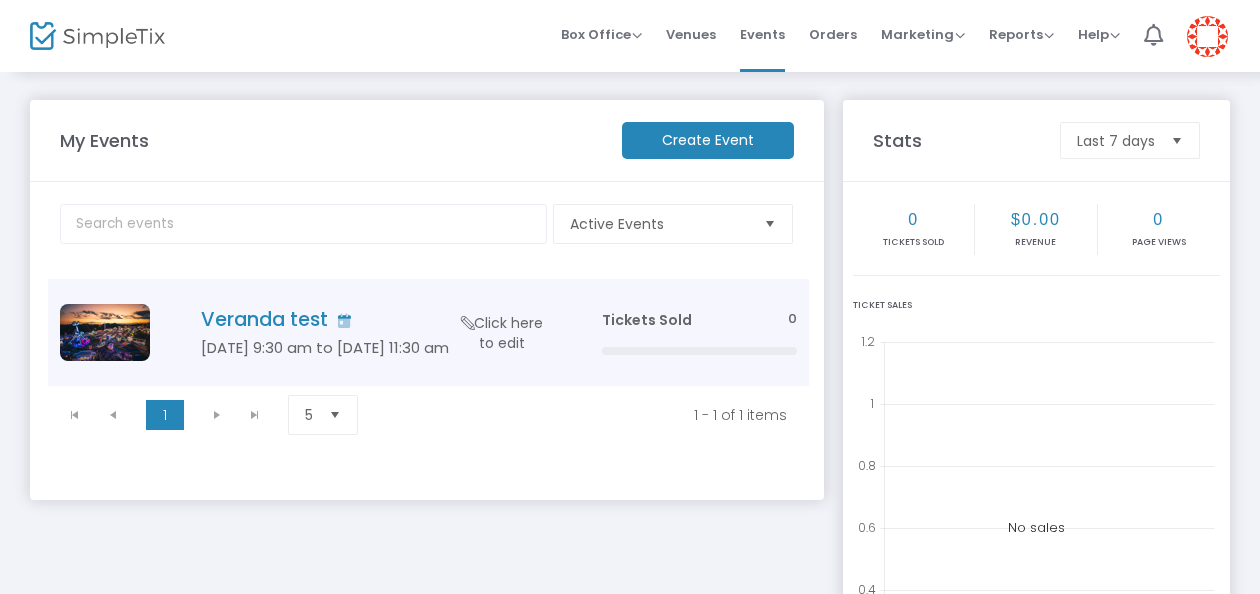 click on "Click here to edit" 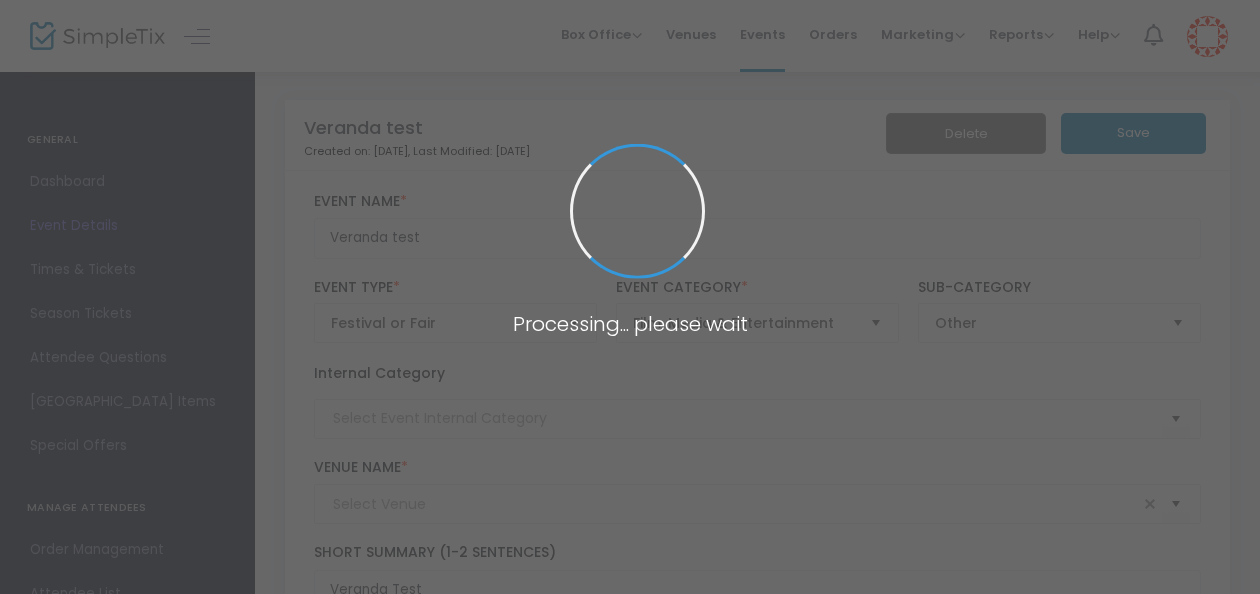 type on "XYZ" 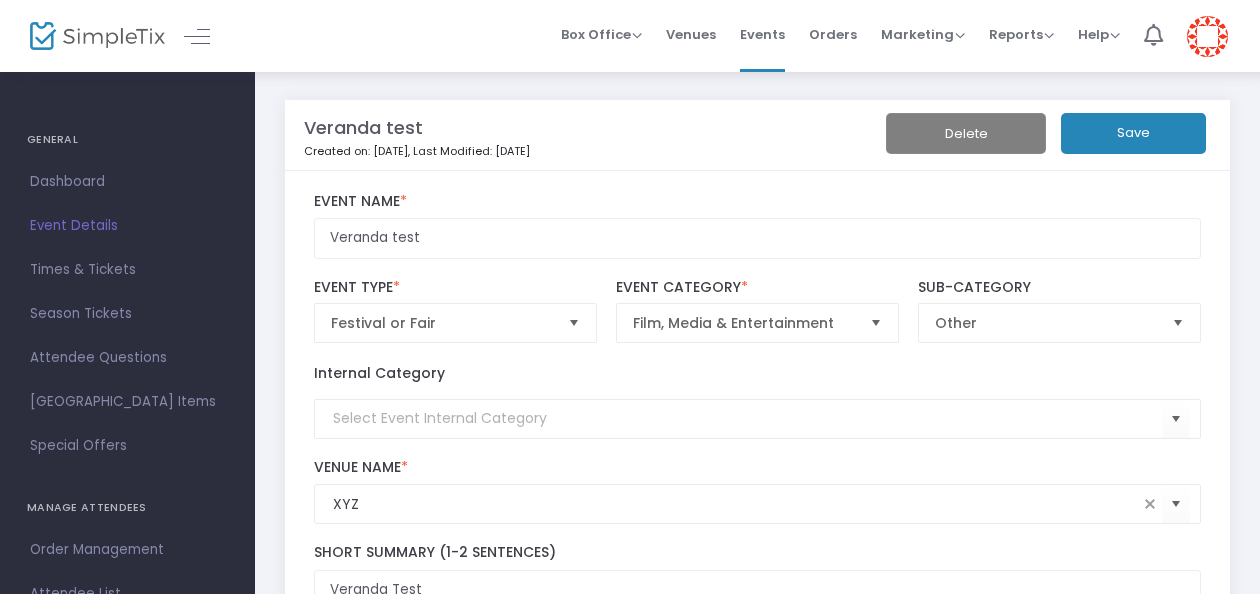 click at bounding box center (1207, 36) 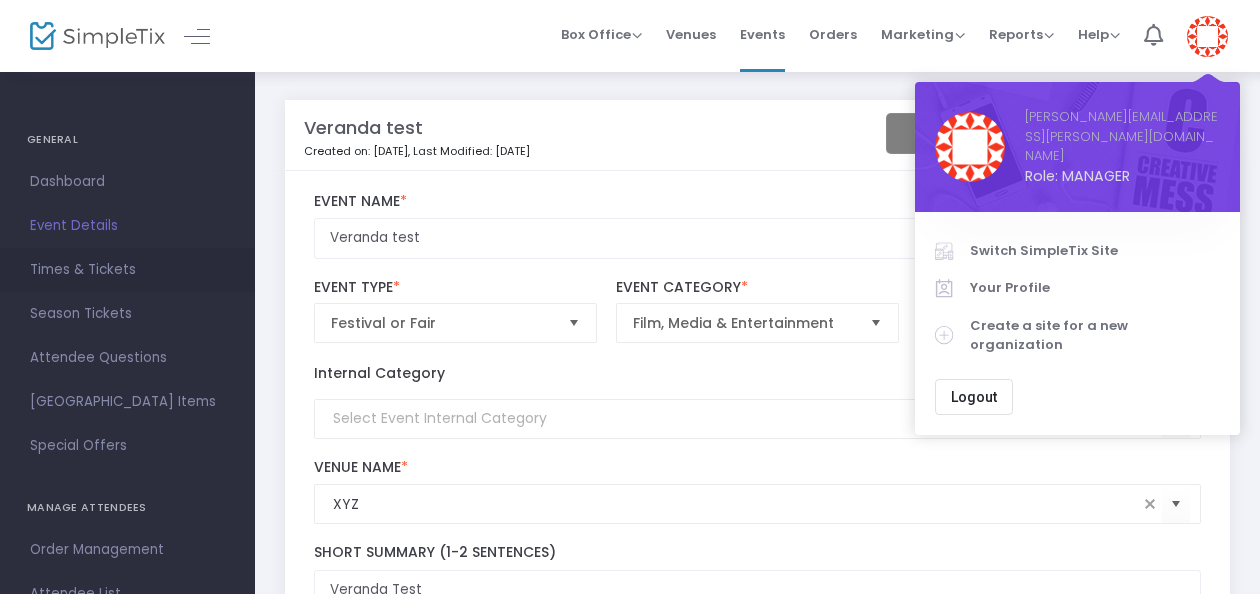 click on "Times & Tickets" at bounding box center (127, 270) 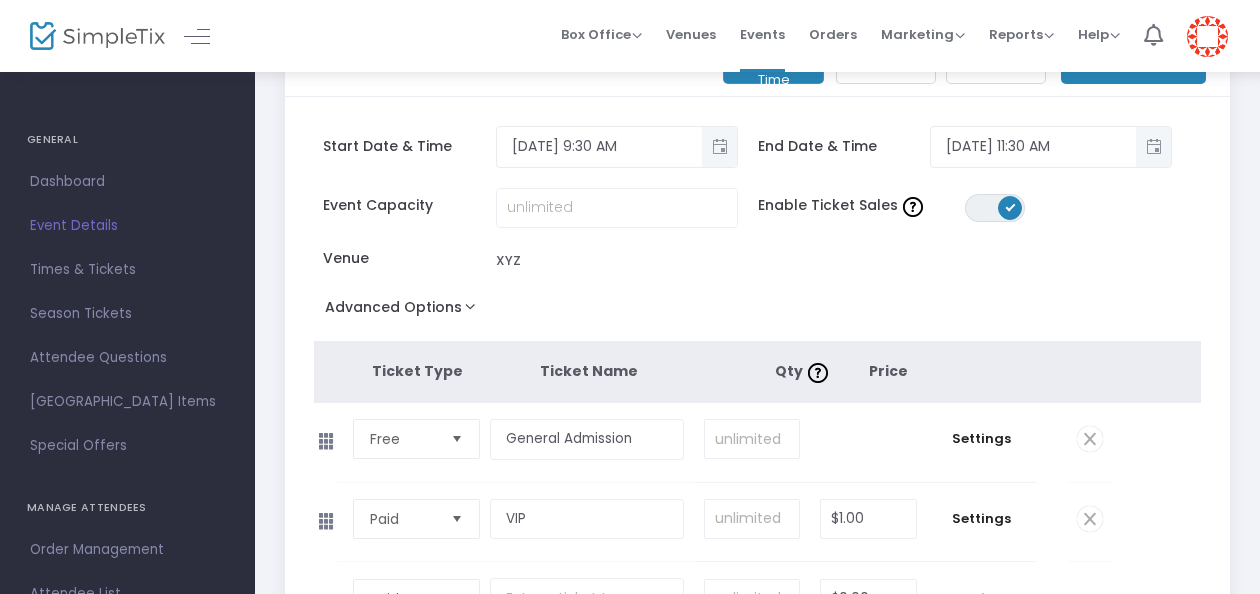 scroll, scrollTop: 198, scrollLeft: 0, axis: vertical 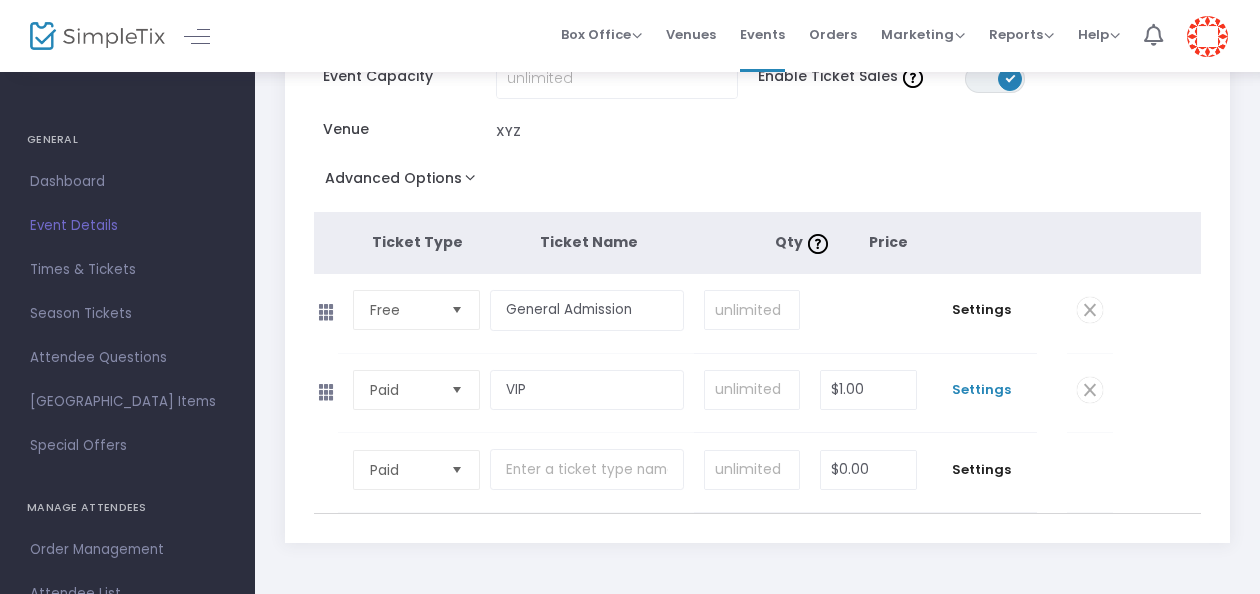click on "Settings" at bounding box center (982, 390) 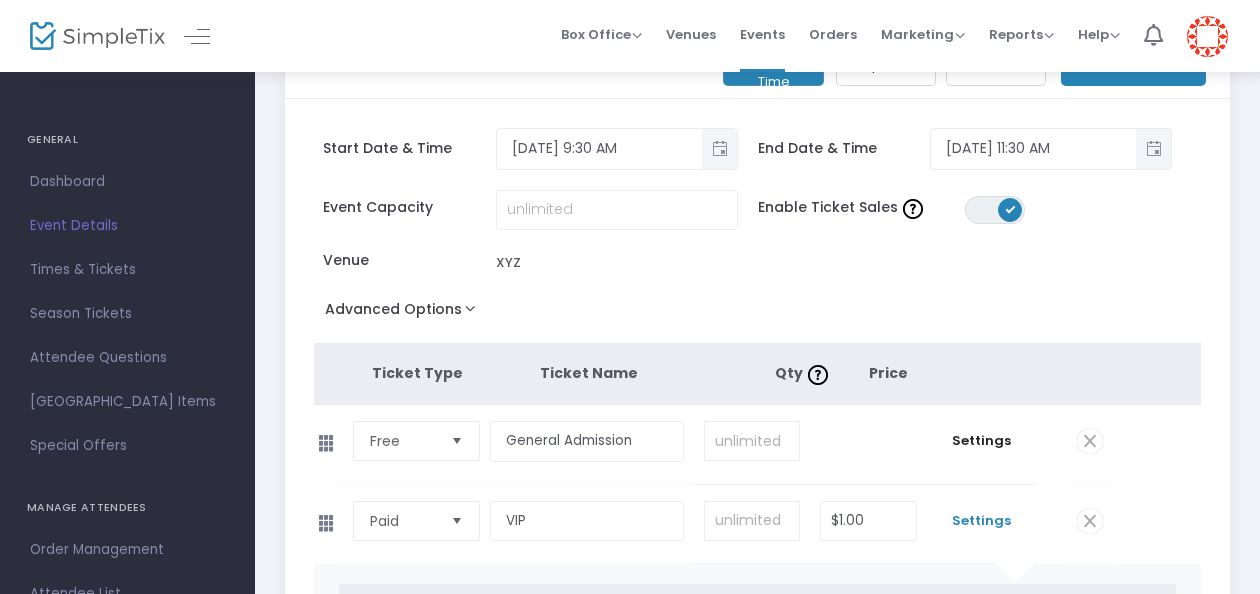 scroll, scrollTop: 0, scrollLeft: 0, axis: both 